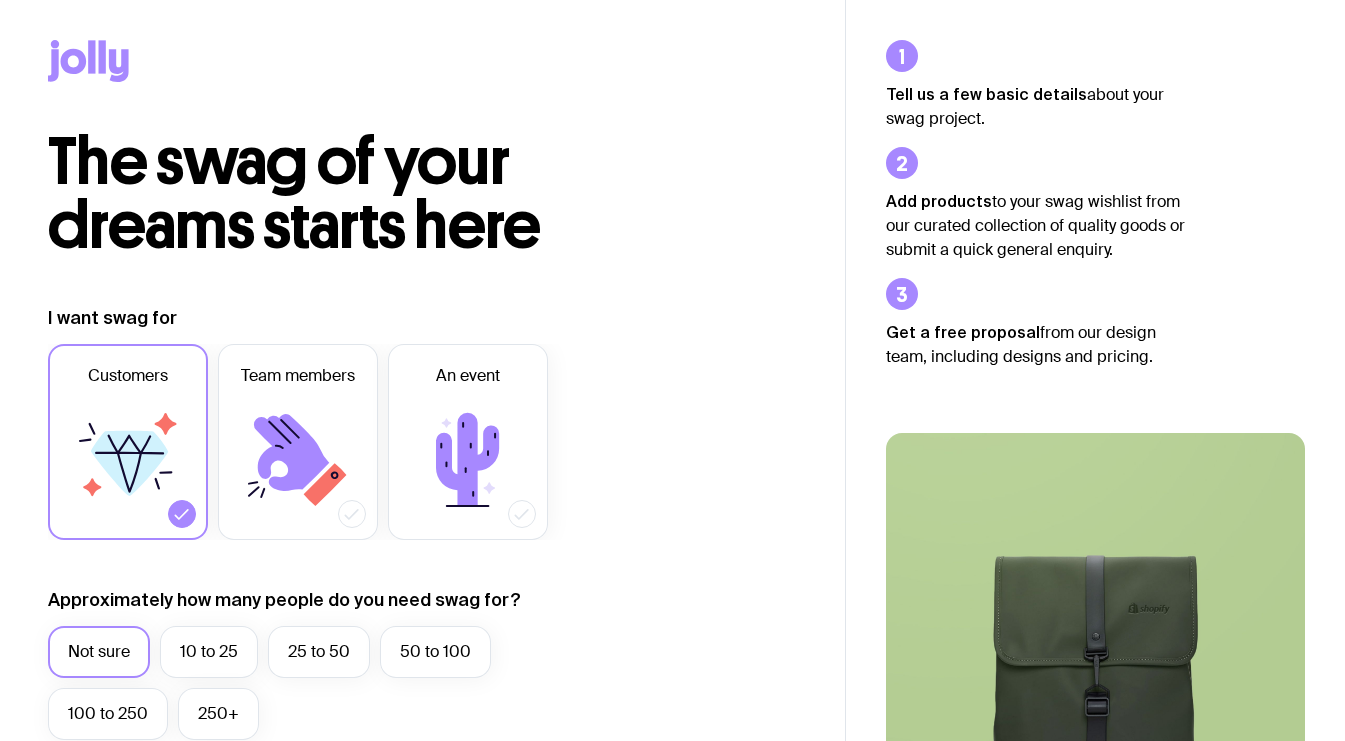 scroll, scrollTop: 0, scrollLeft: 0, axis: both 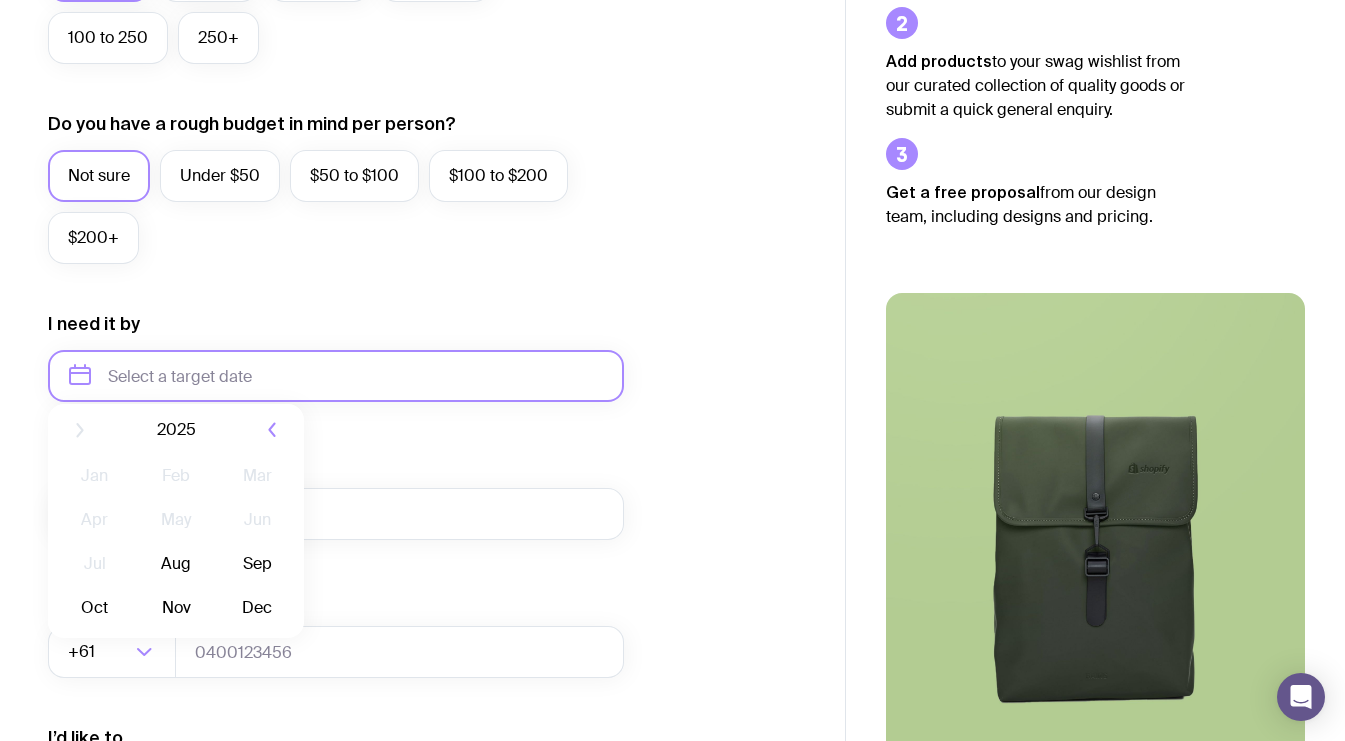 click at bounding box center [336, 376] 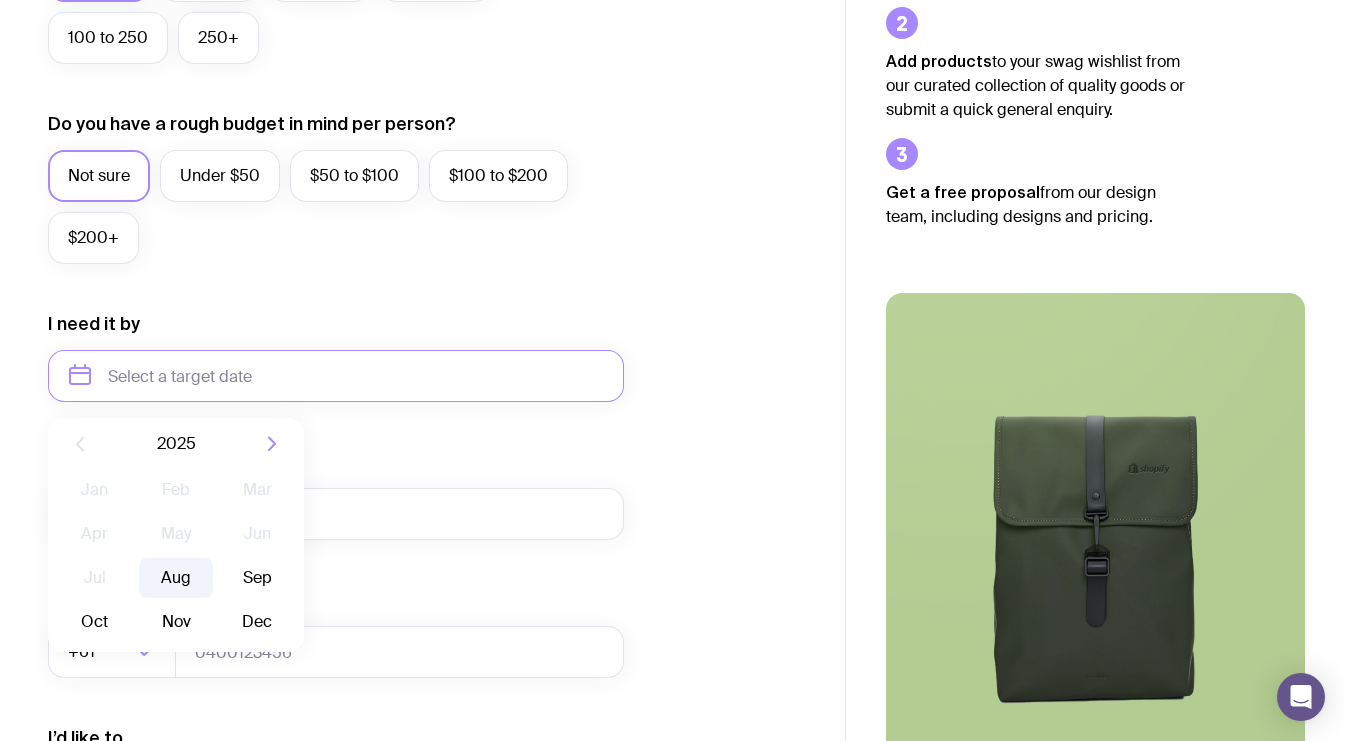 click on "Aug" 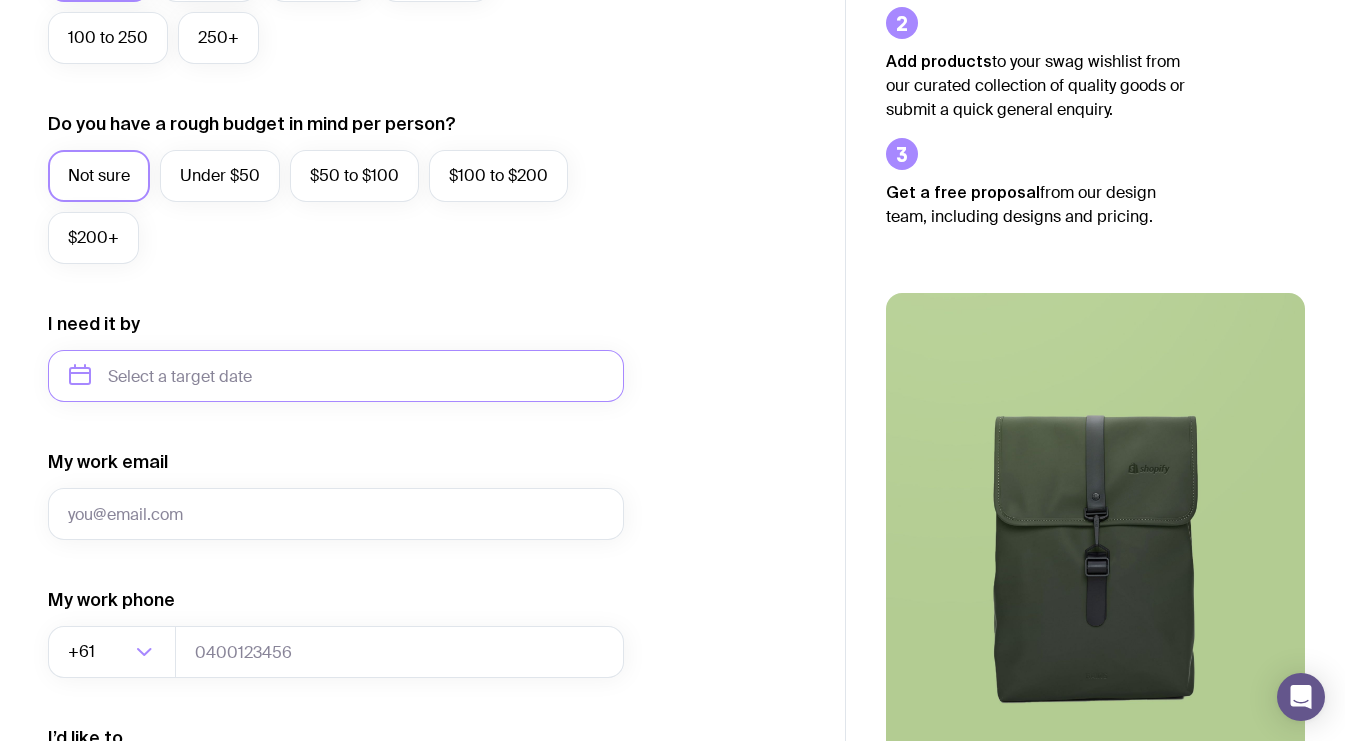 type on "[MONTH] [YEAR]" 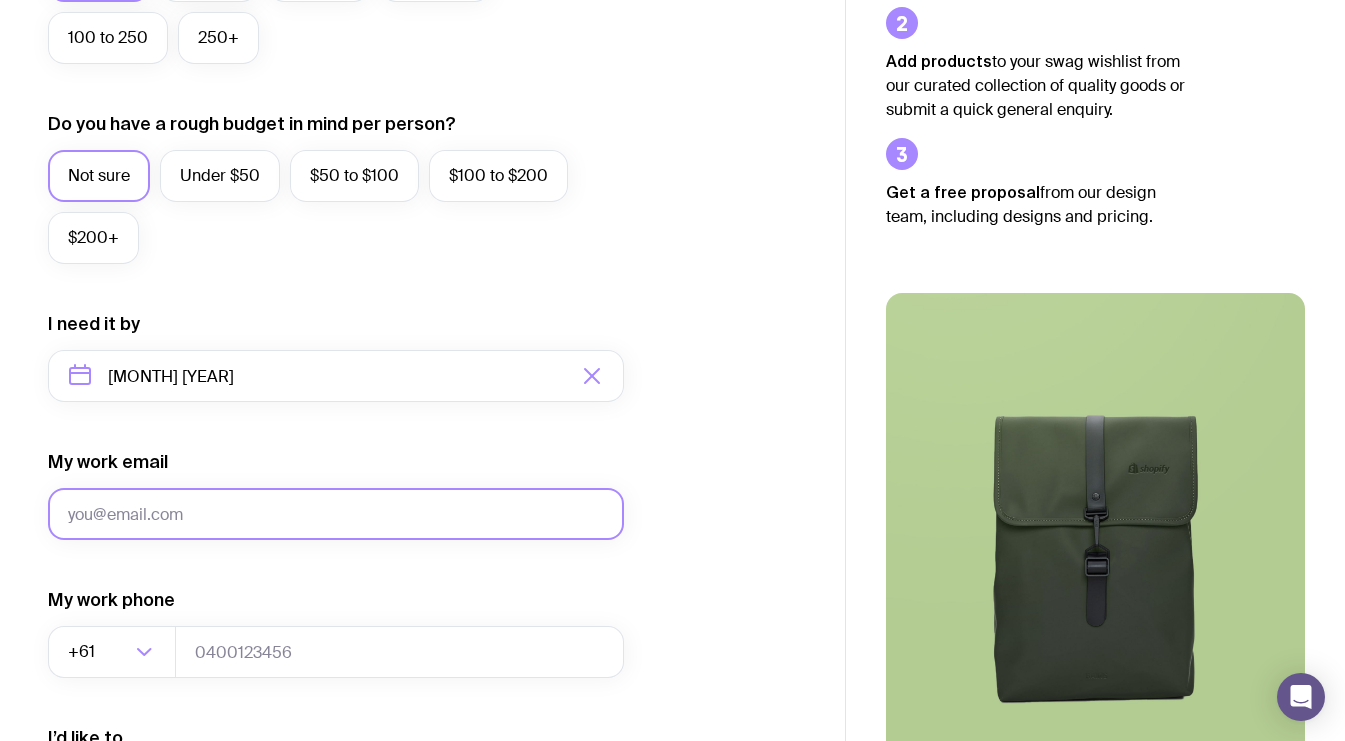 click on "My work email" at bounding box center [336, 514] 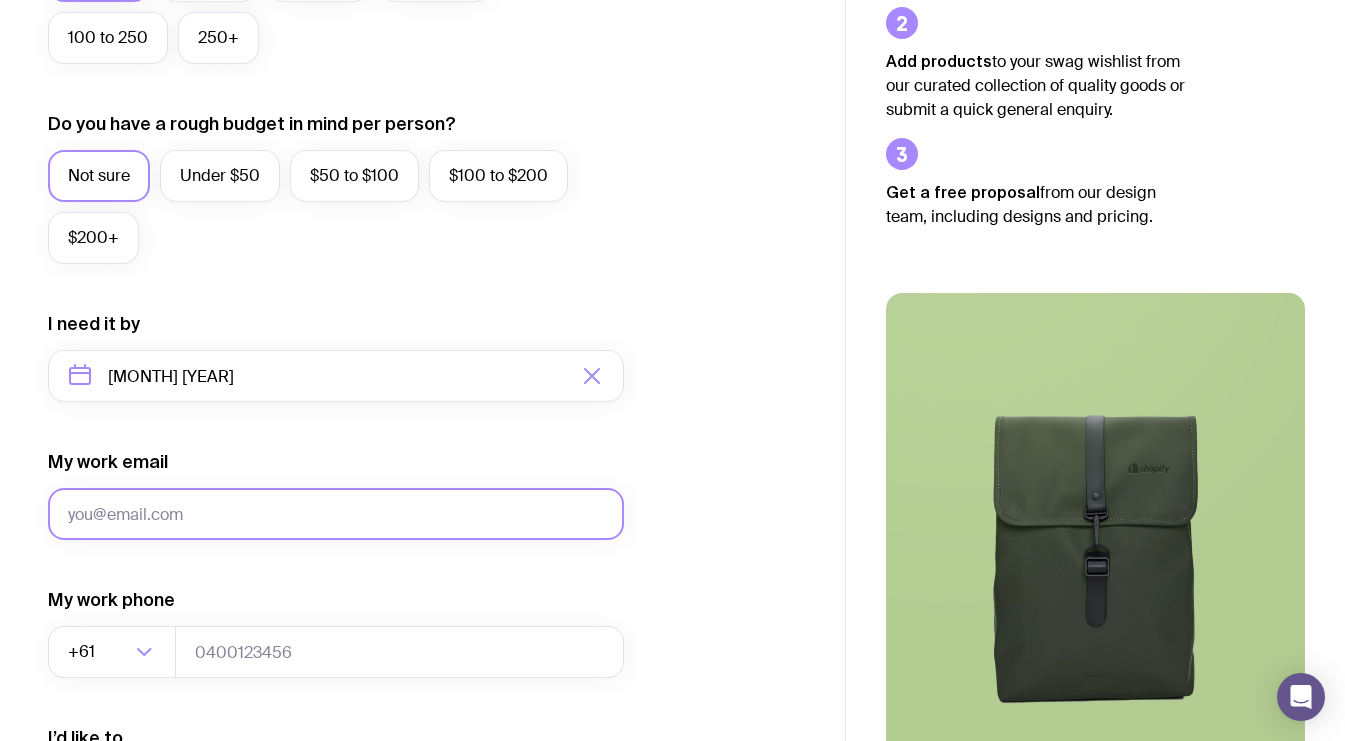 type on "[EMAIL]" 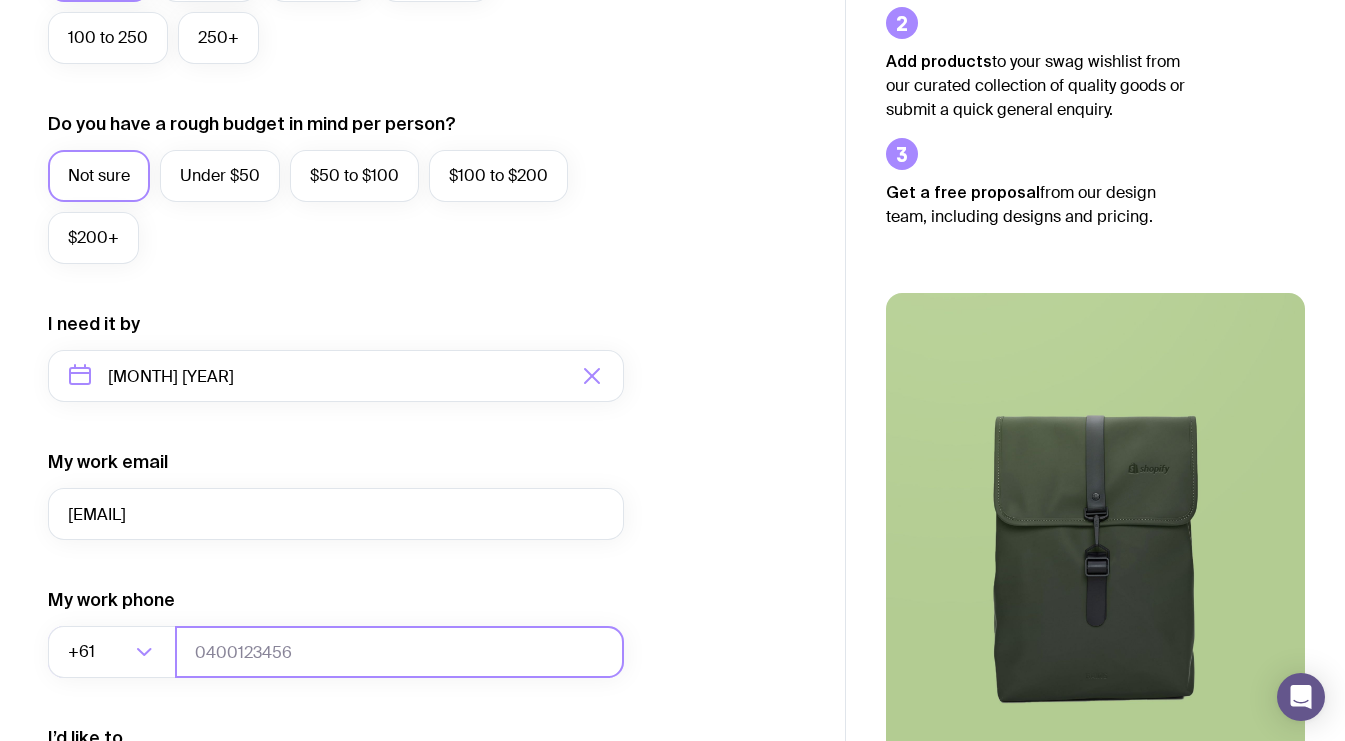 click at bounding box center (399, 652) 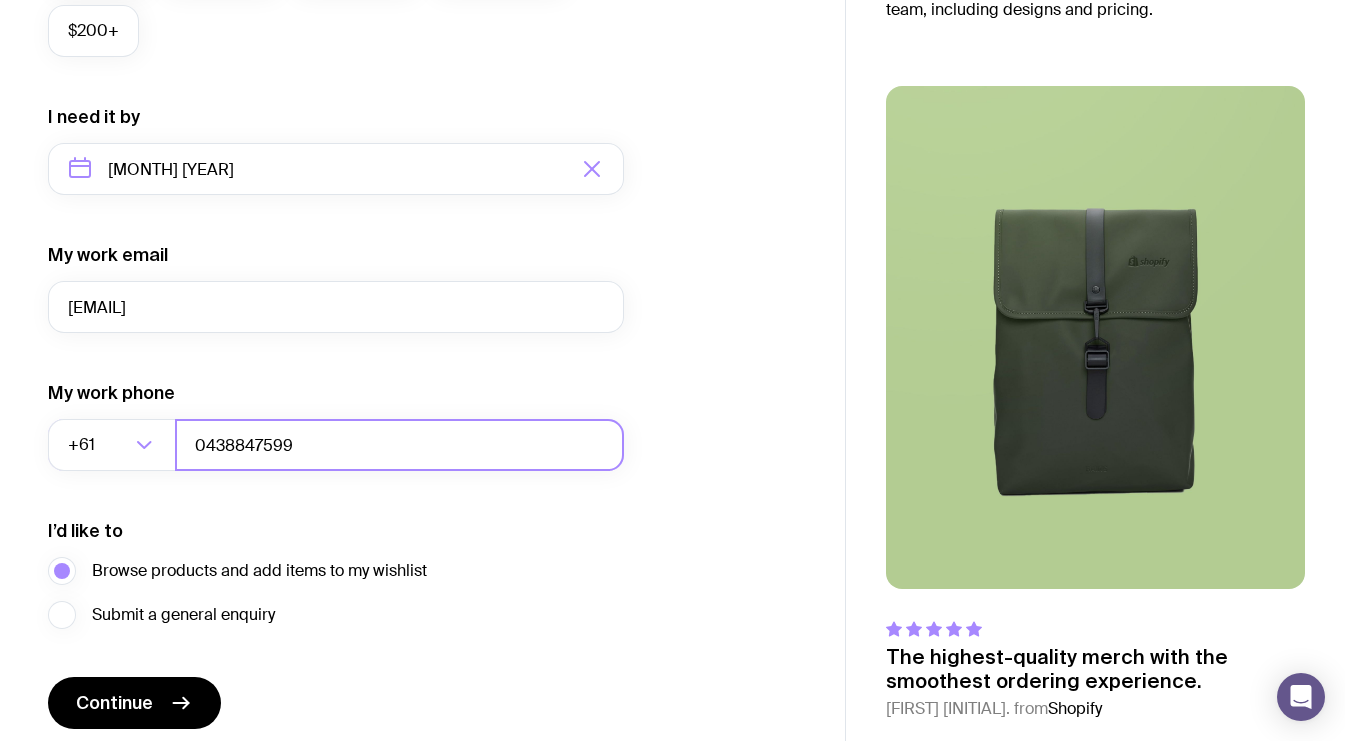 scroll, scrollTop: 959, scrollLeft: 0, axis: vertical 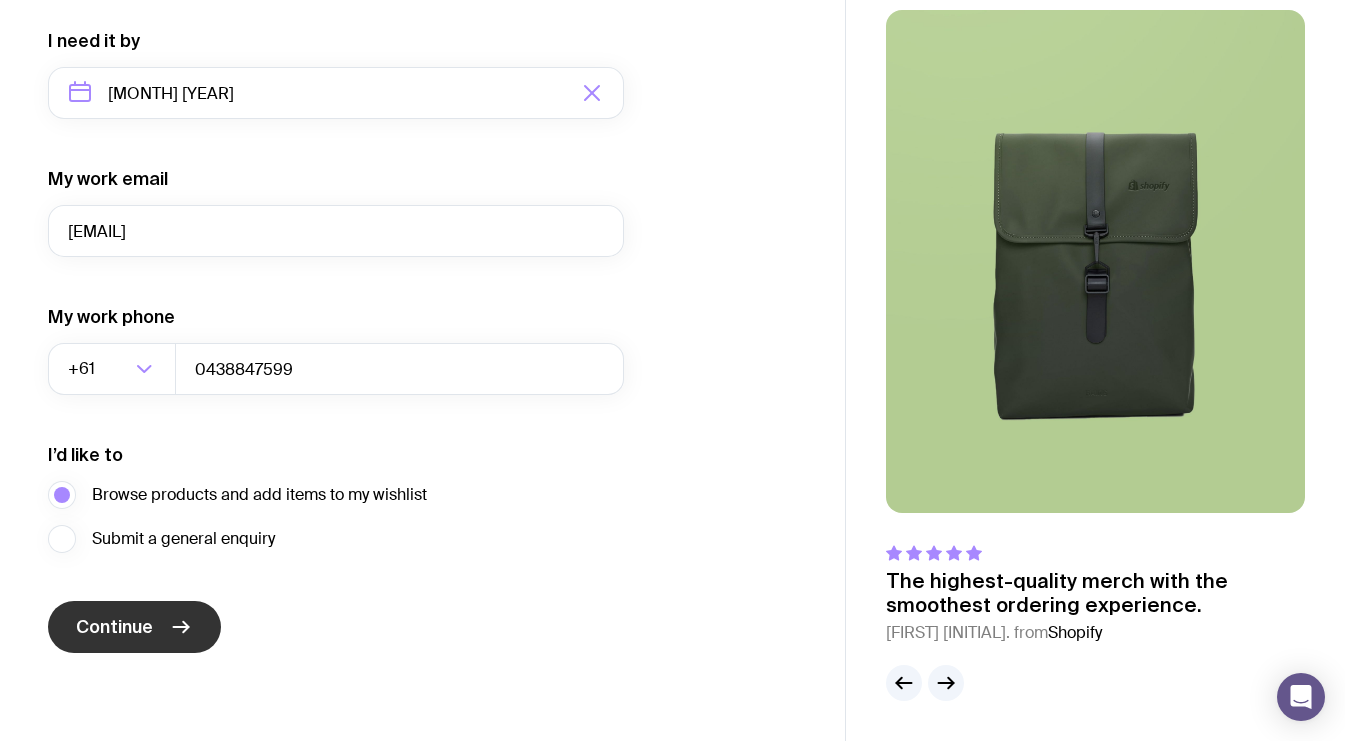 click on "Continue" at bounding box center (134, 627) 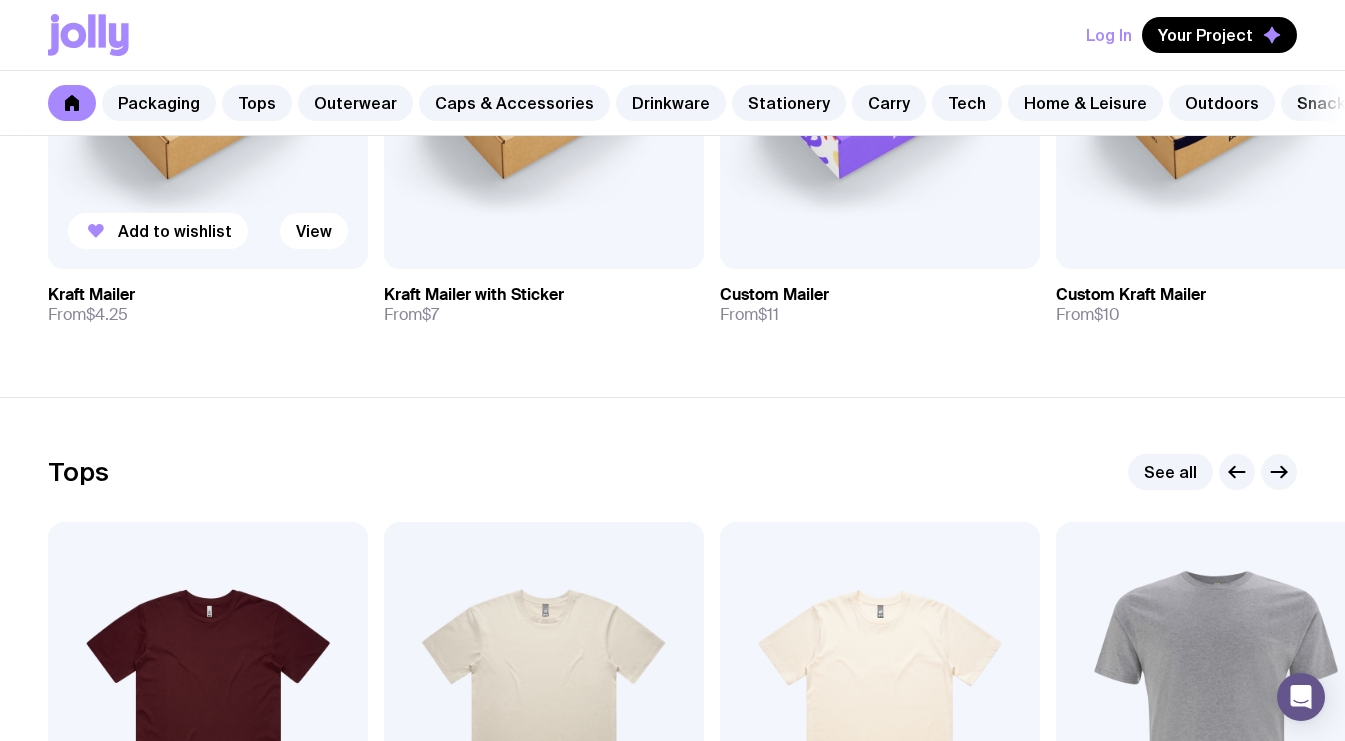 scroll, scrollTop: 665, scrollLeft: 0, axis: vertical 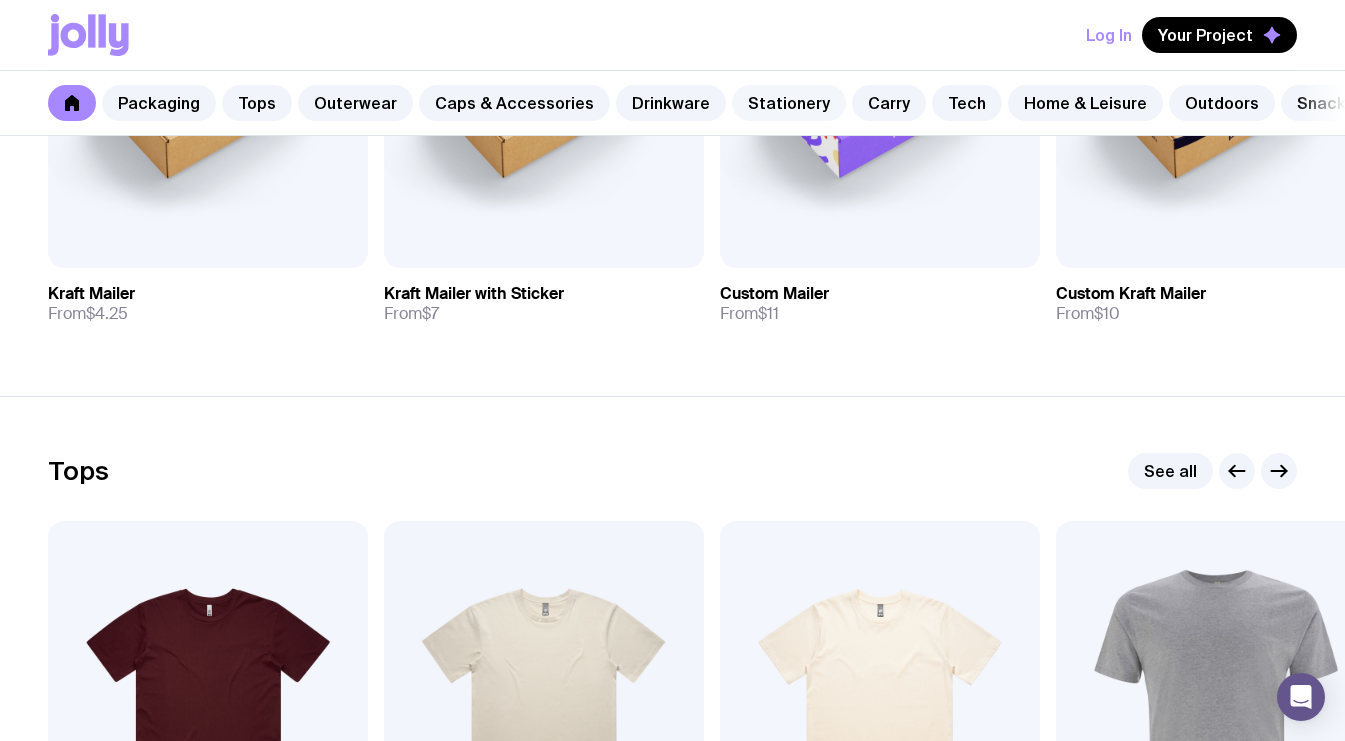 click on "Stationery" 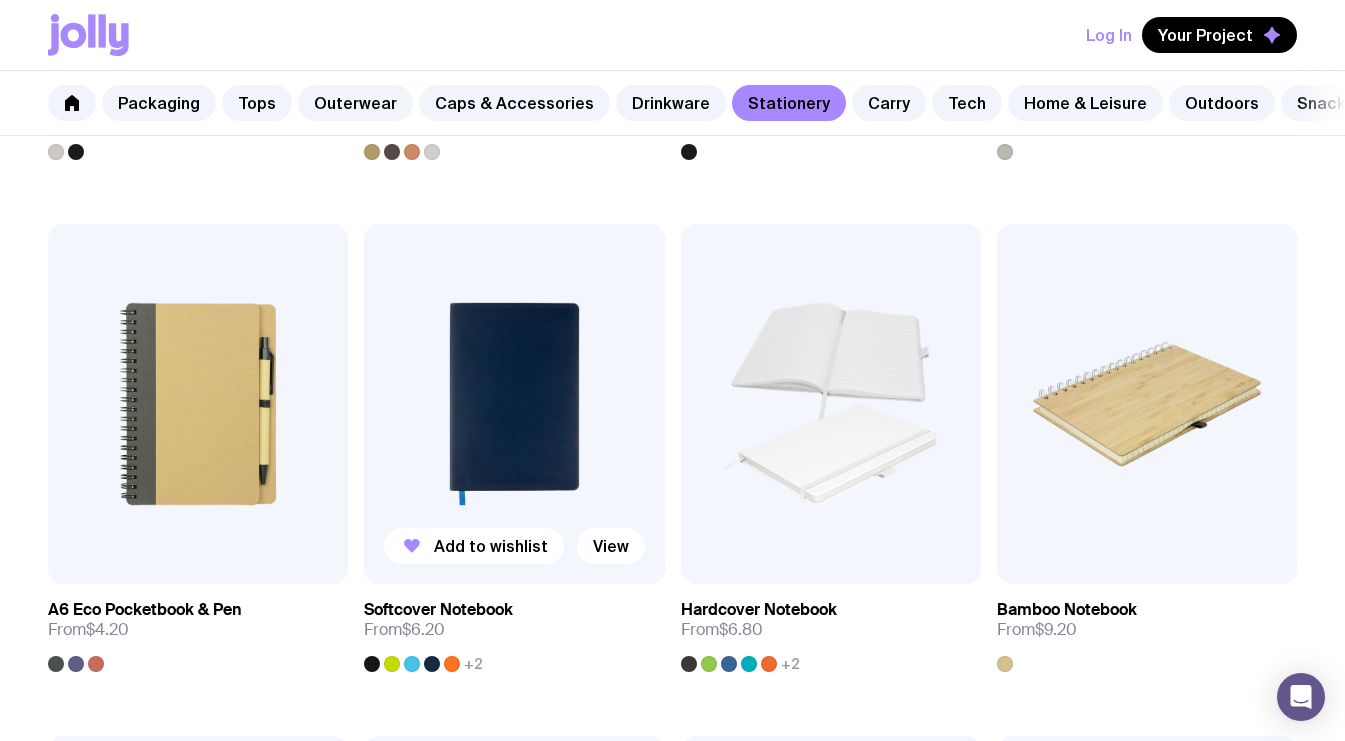 scroll, scrollTop: 1391, scrollLeft: 0, axis: vertical 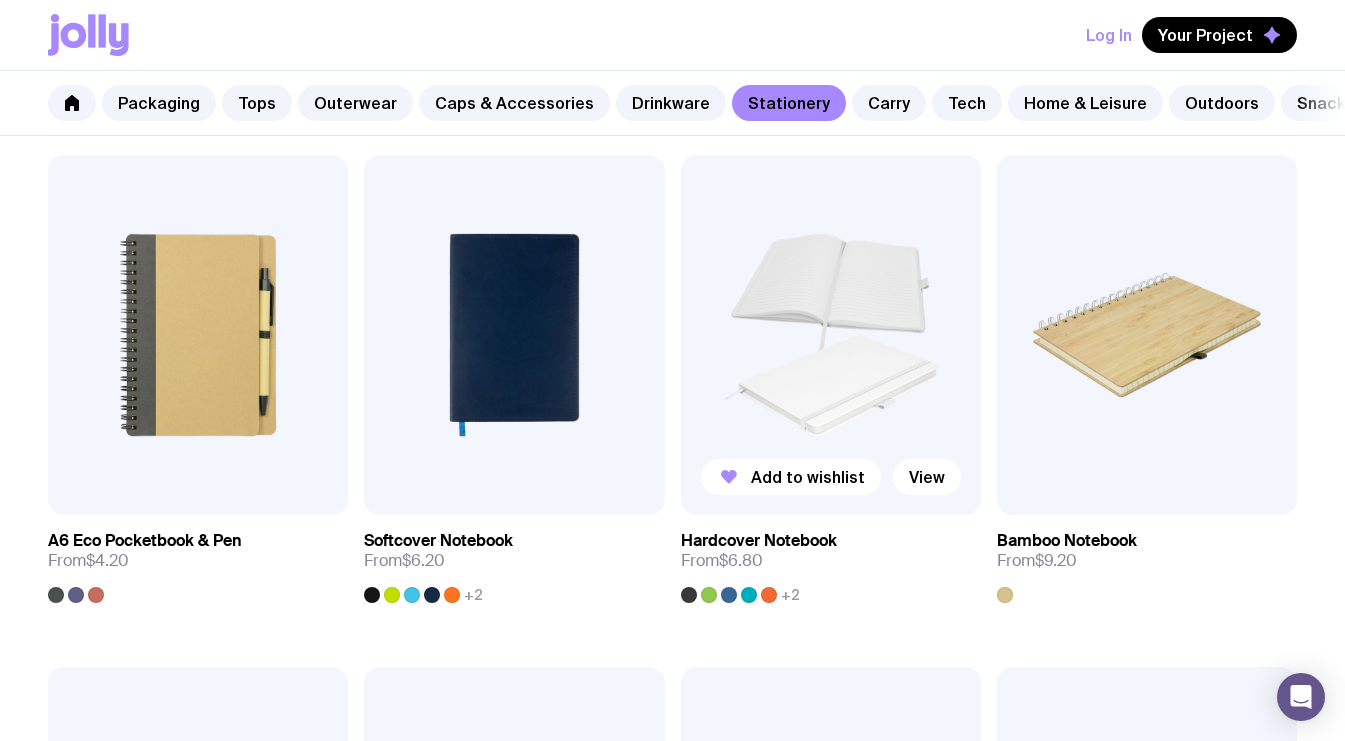 click 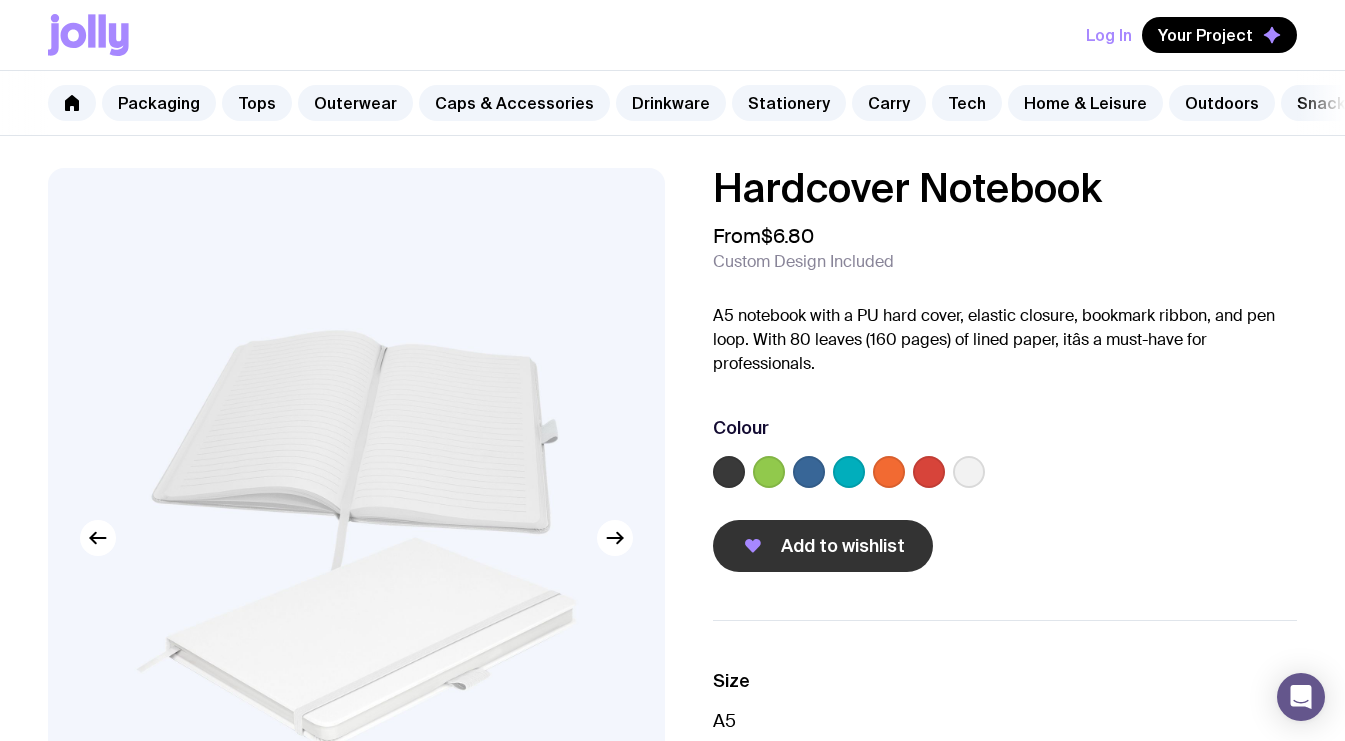 scroll, scrollTop: 2, scrollLeft: 0, axis: vertical 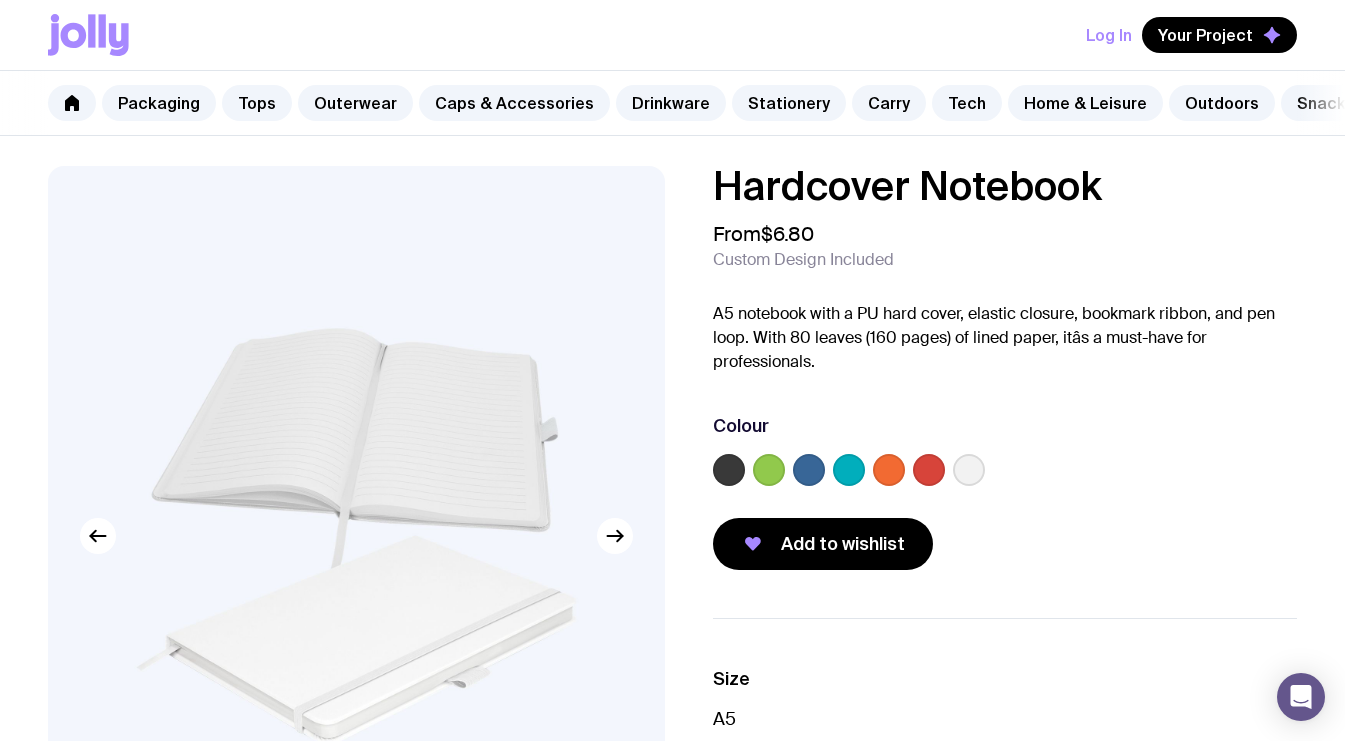 click 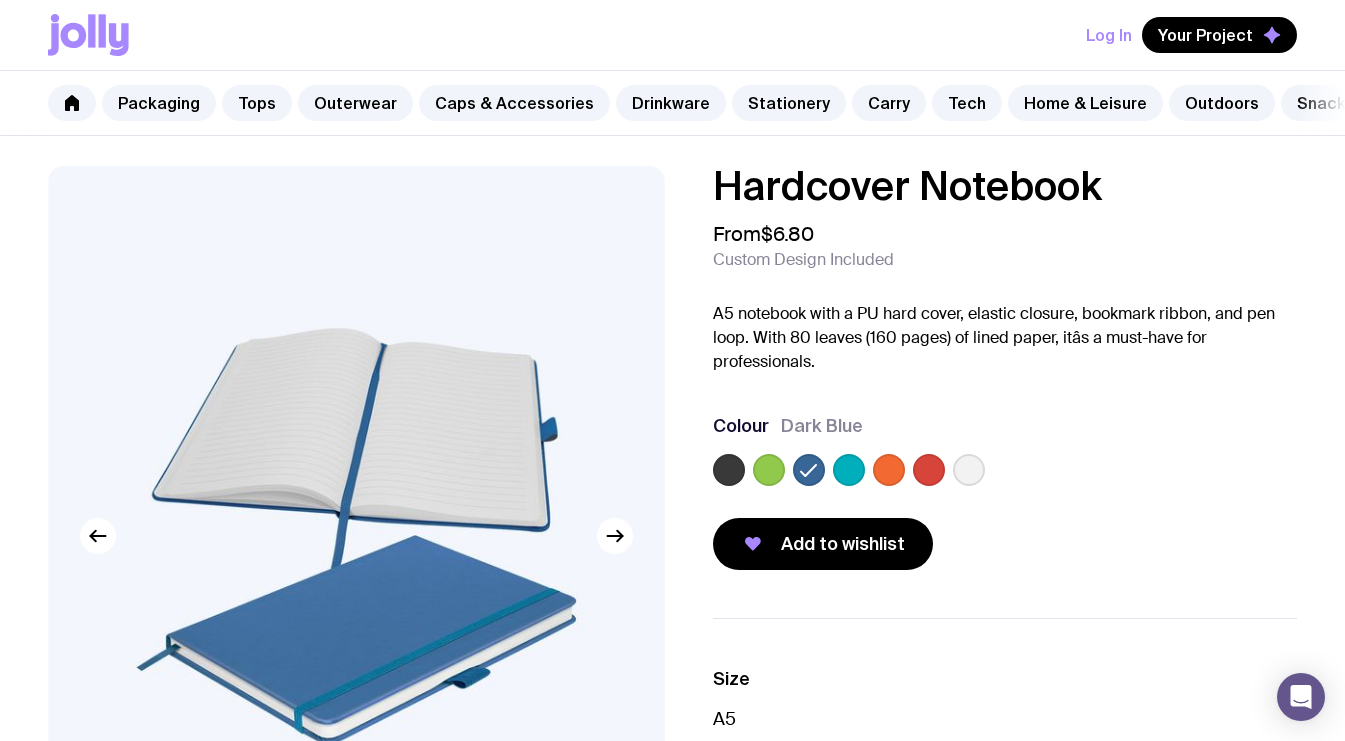 click 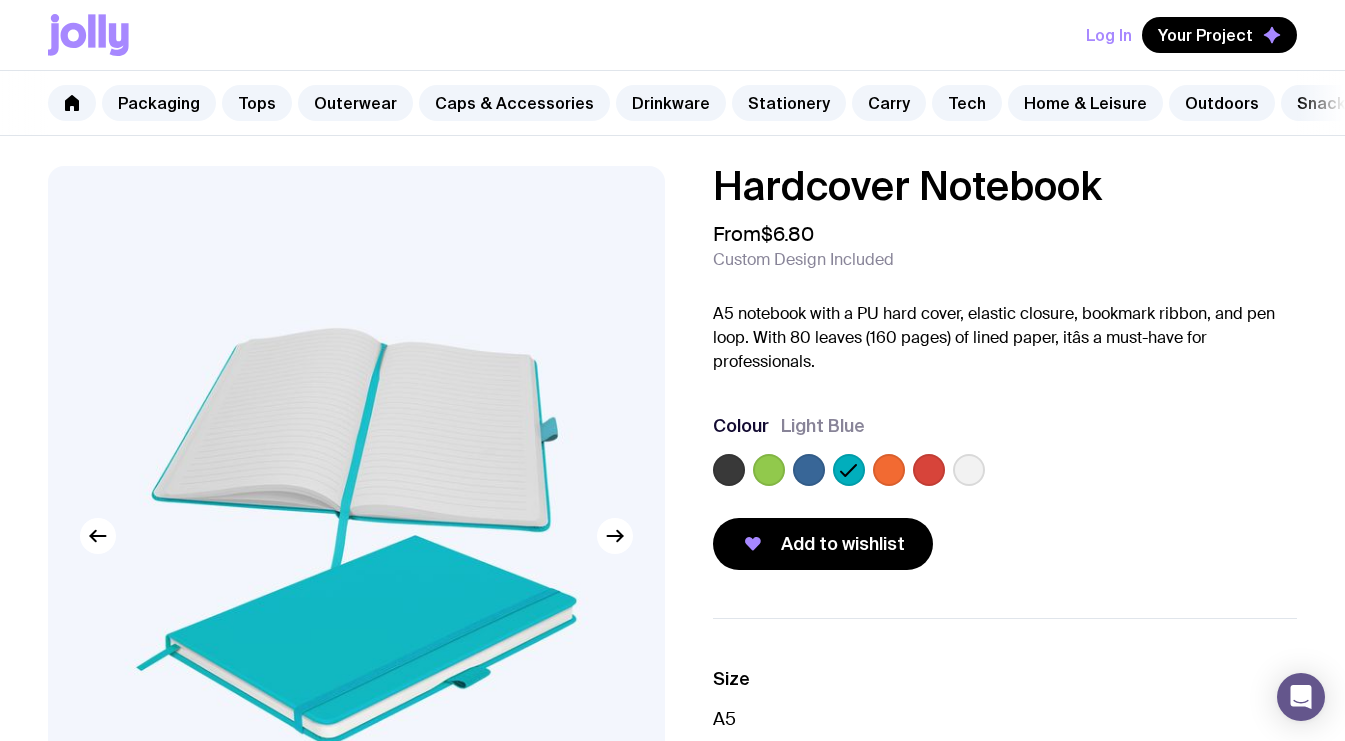click 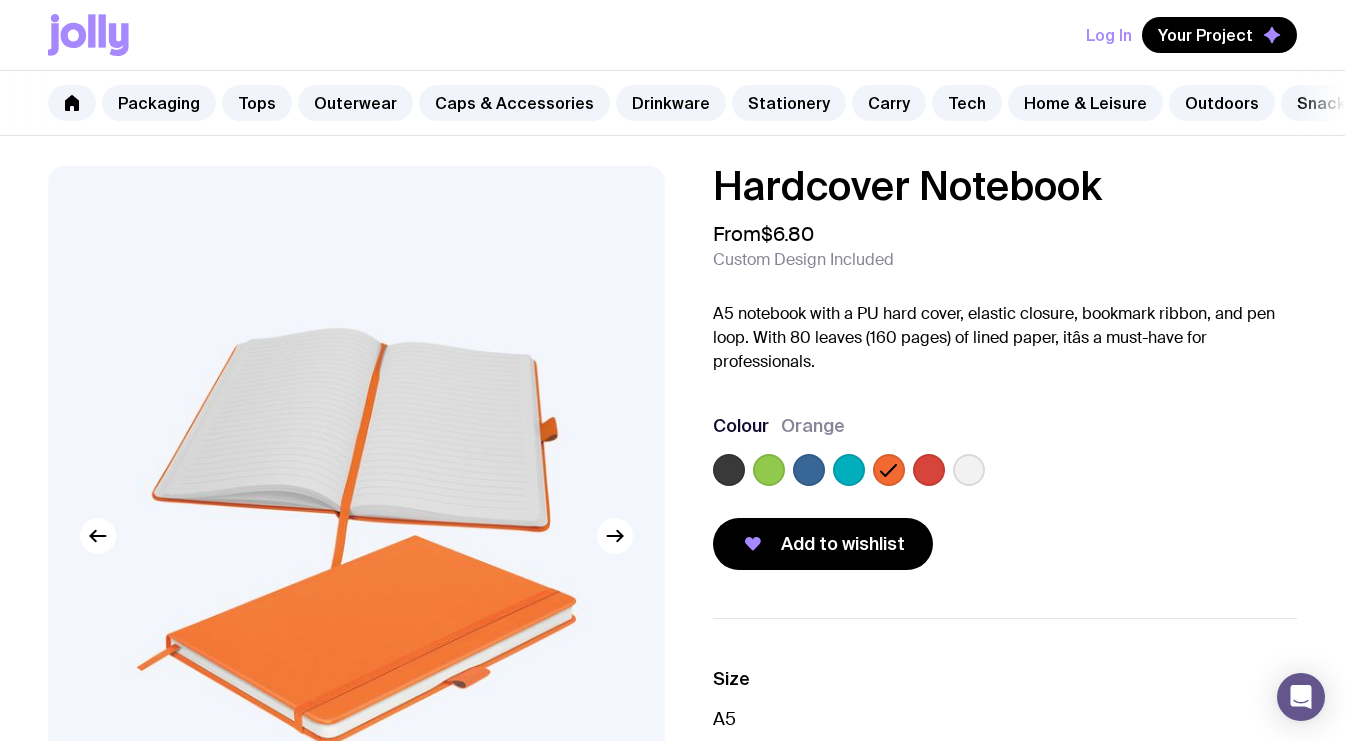 click 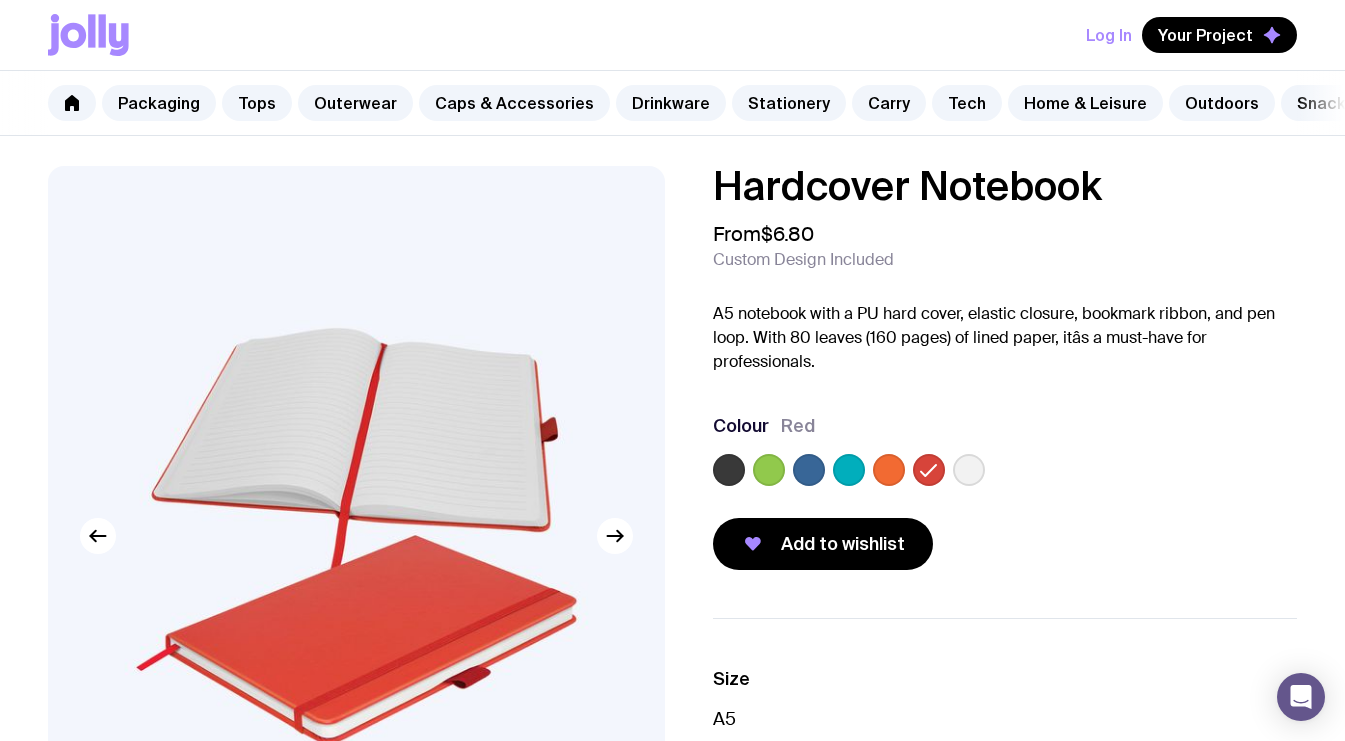 click 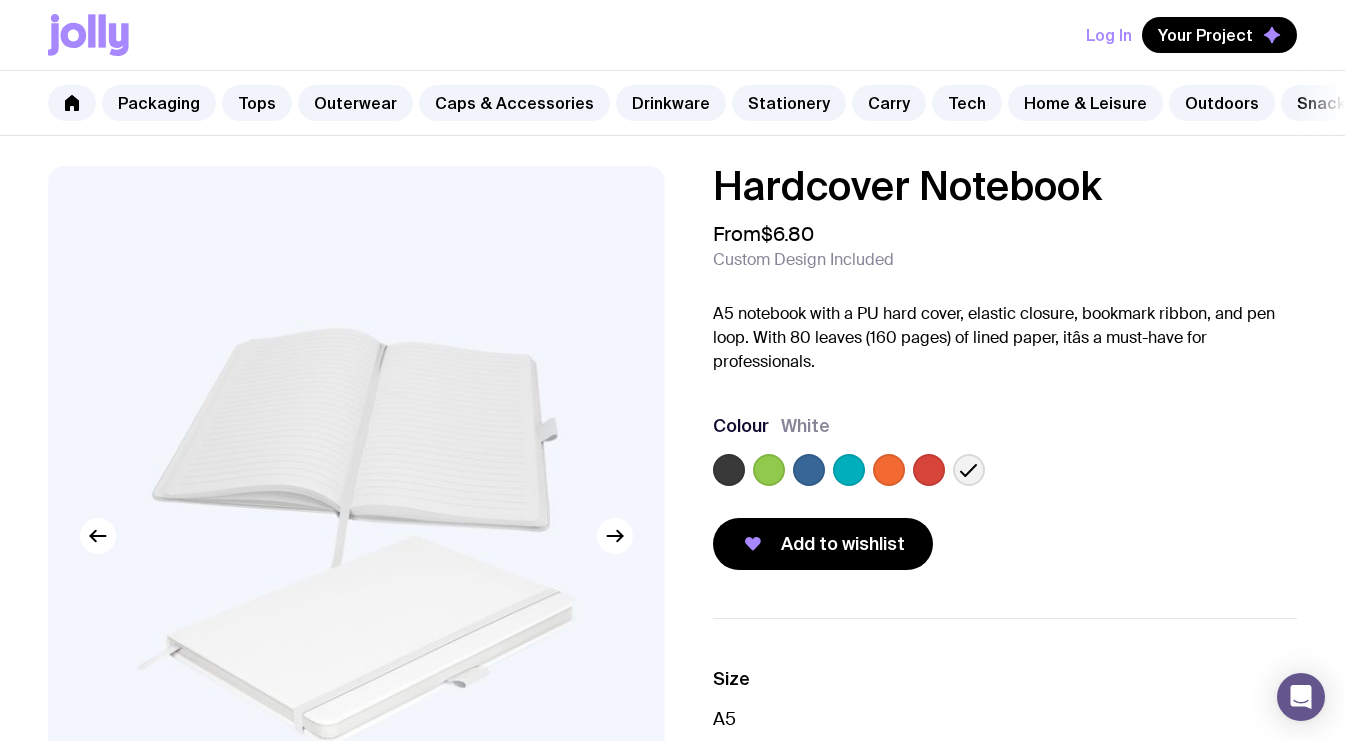 click 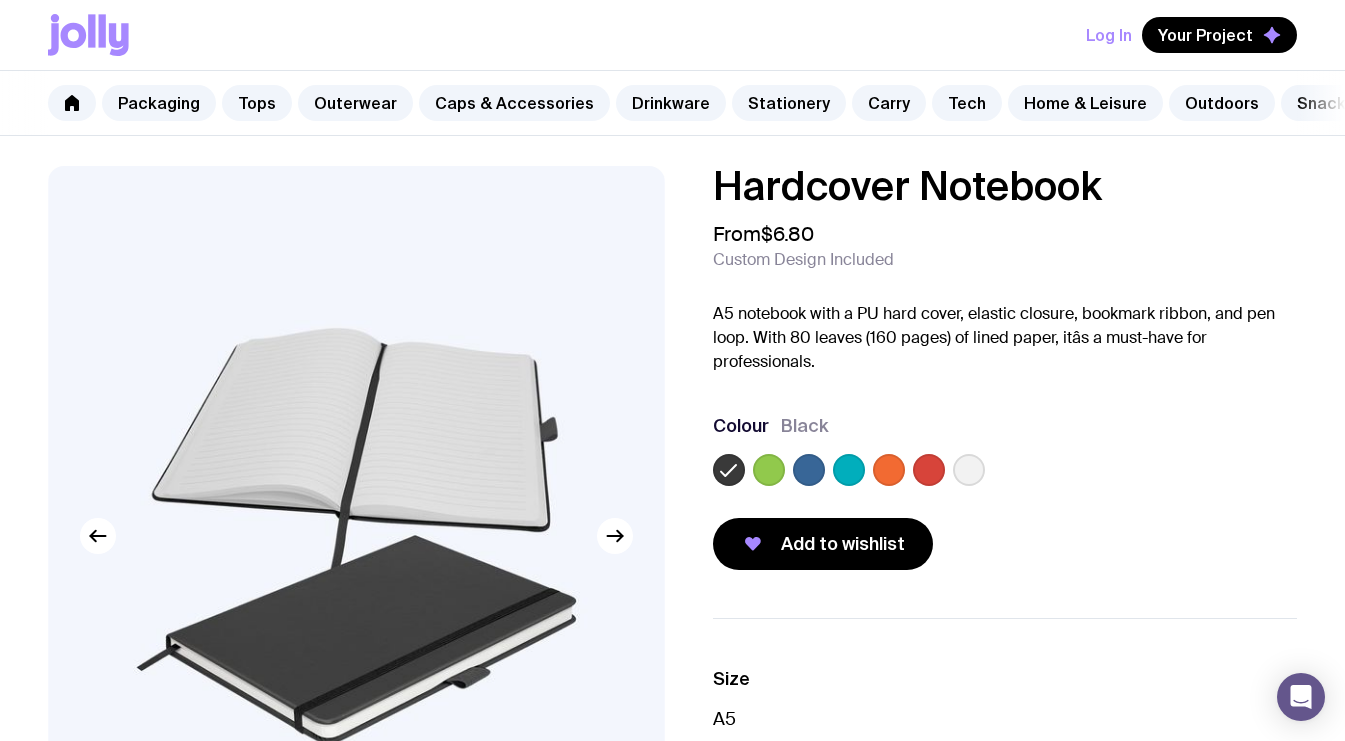 click 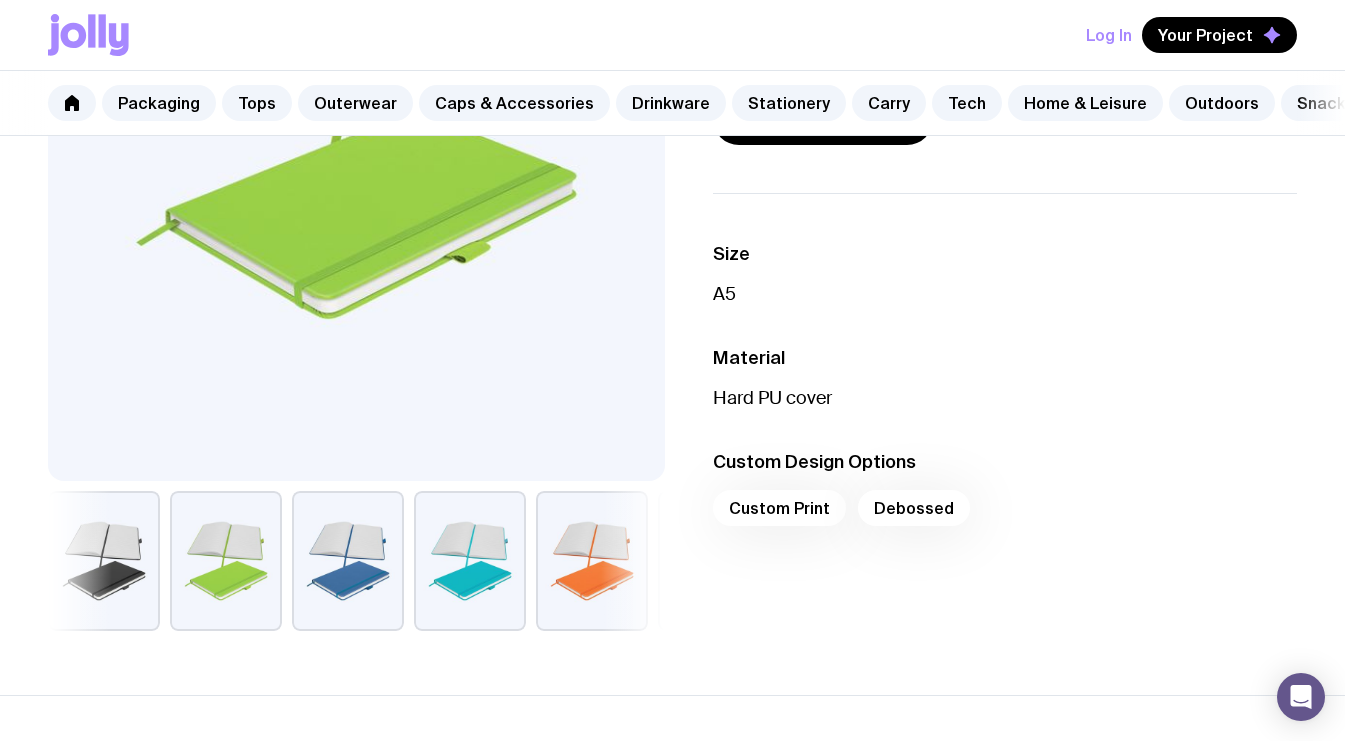 scroll, scrollTop: 432, scrollLeft: 0, axis: vertical 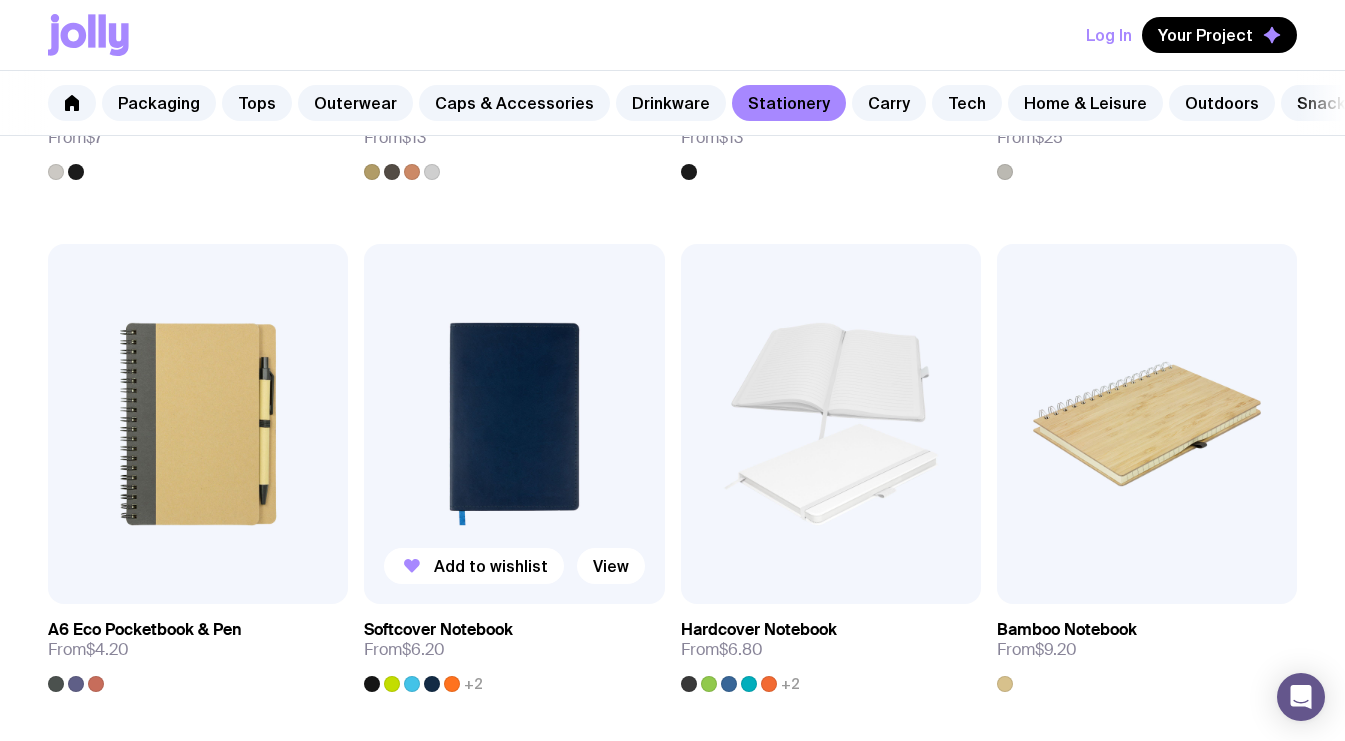click at bounding box center [514, 424] 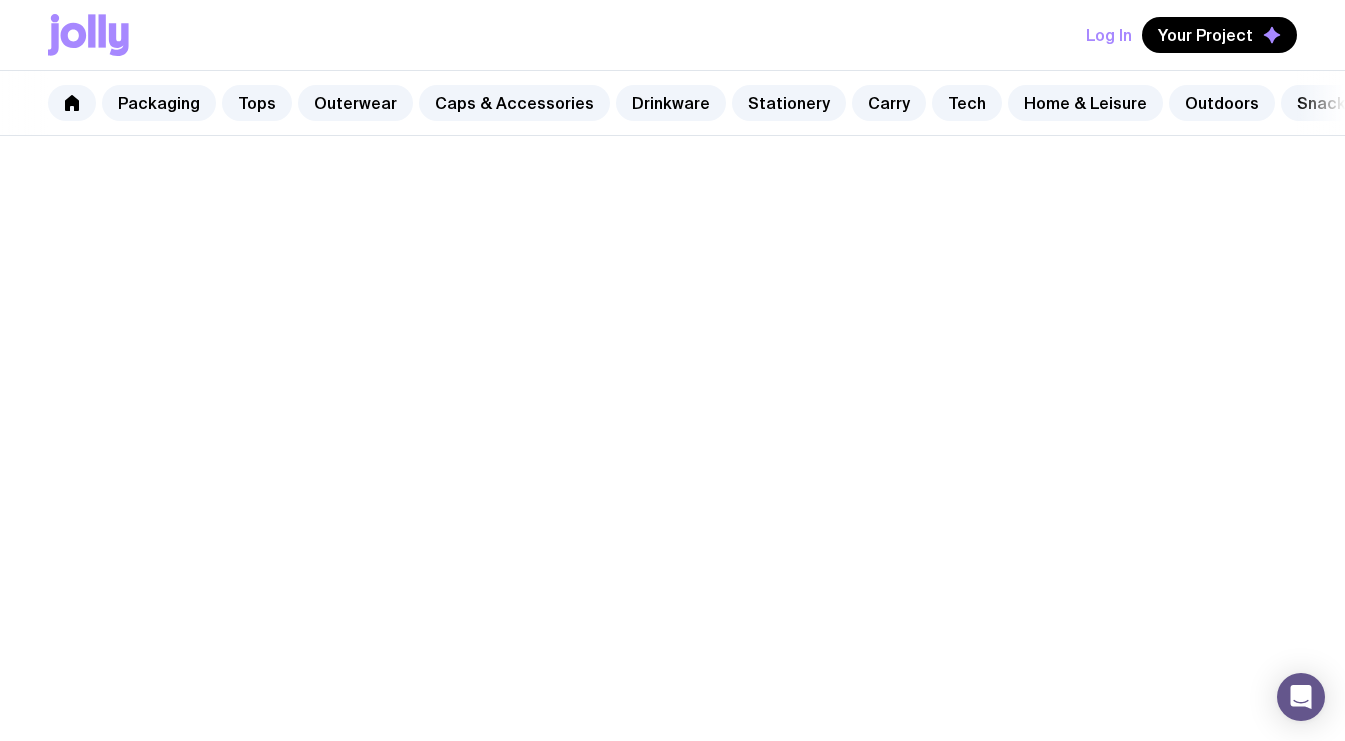 scroll, scrollTop: 0, scrollLeft: 0, axis: both 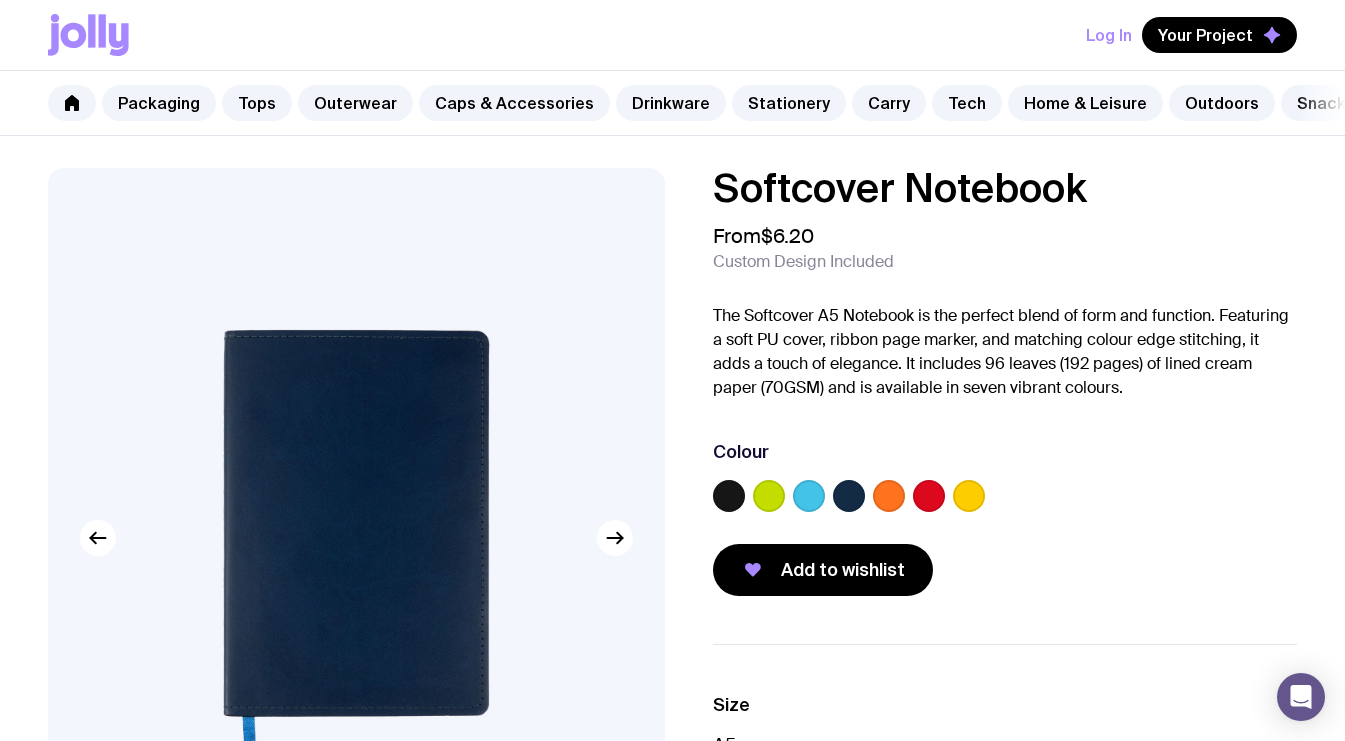 click 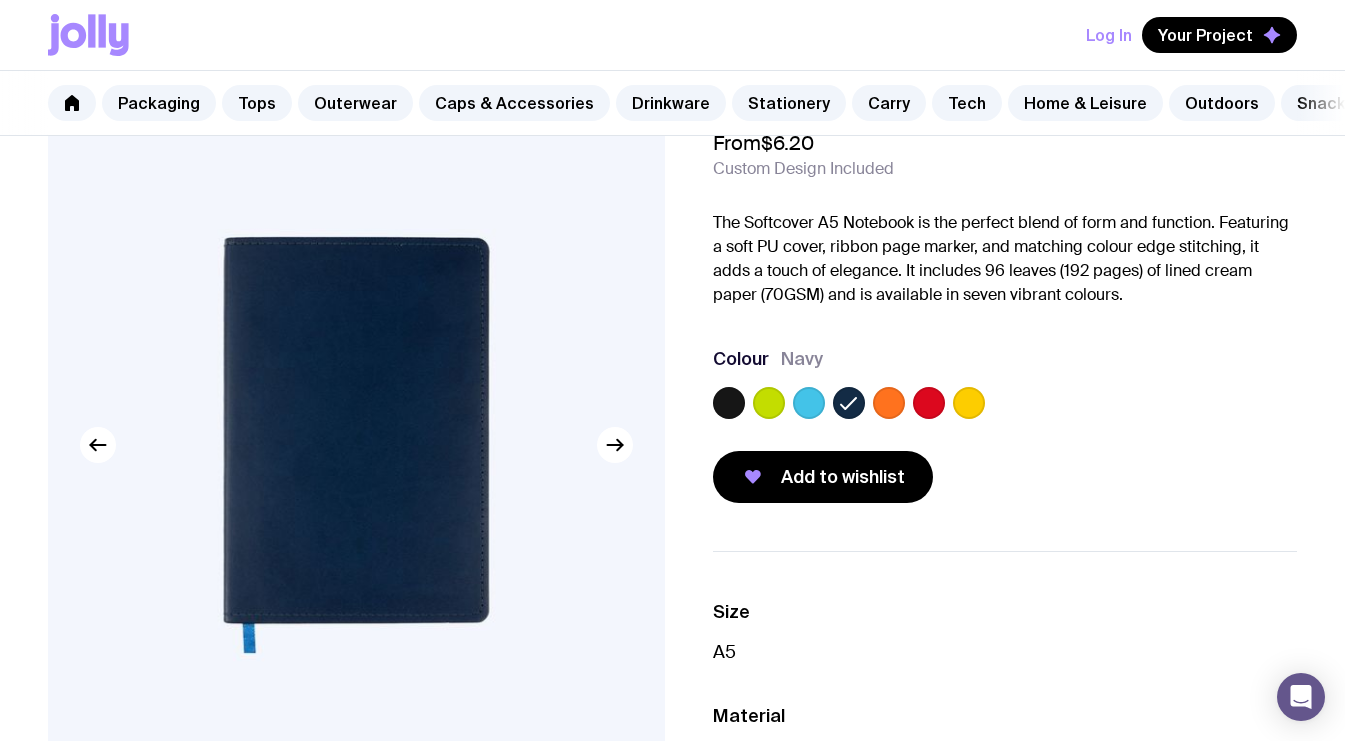 scroll, scrollTop: 106, scrollLeft: 0, axis: vertical 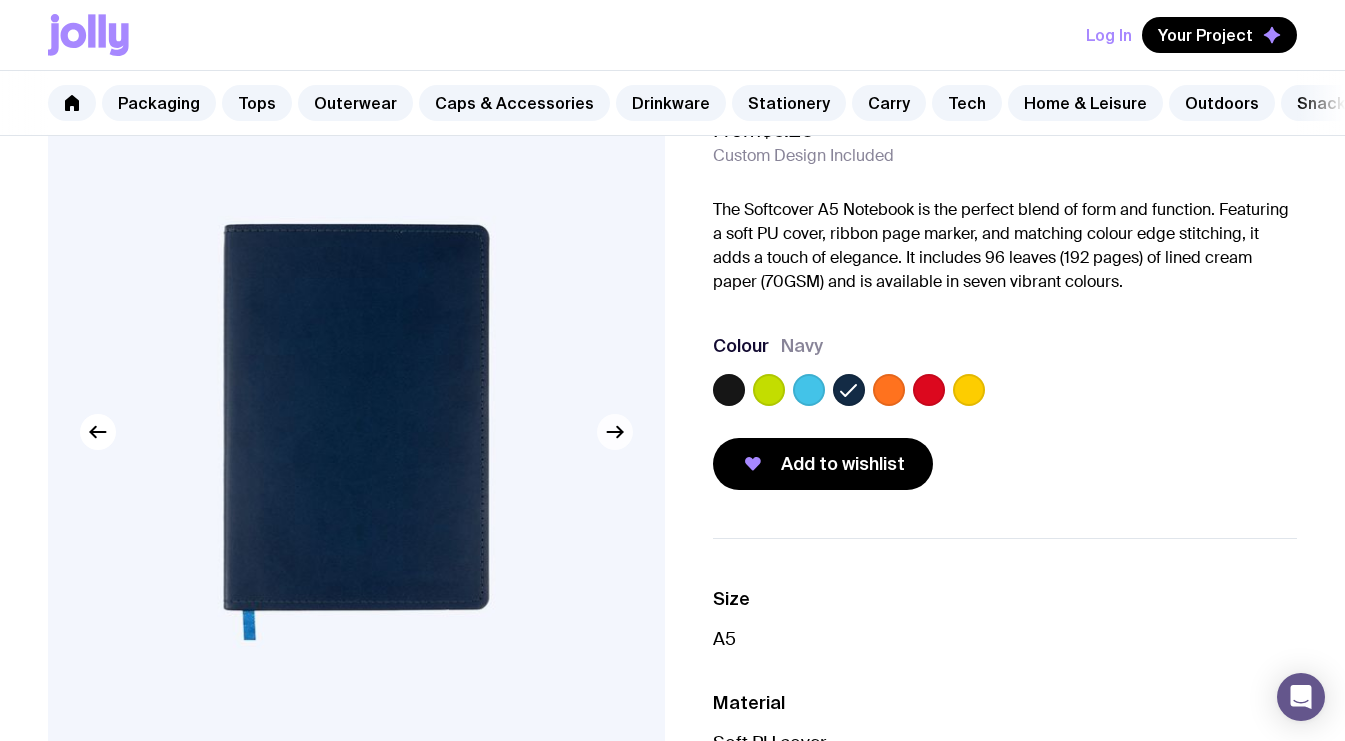 click 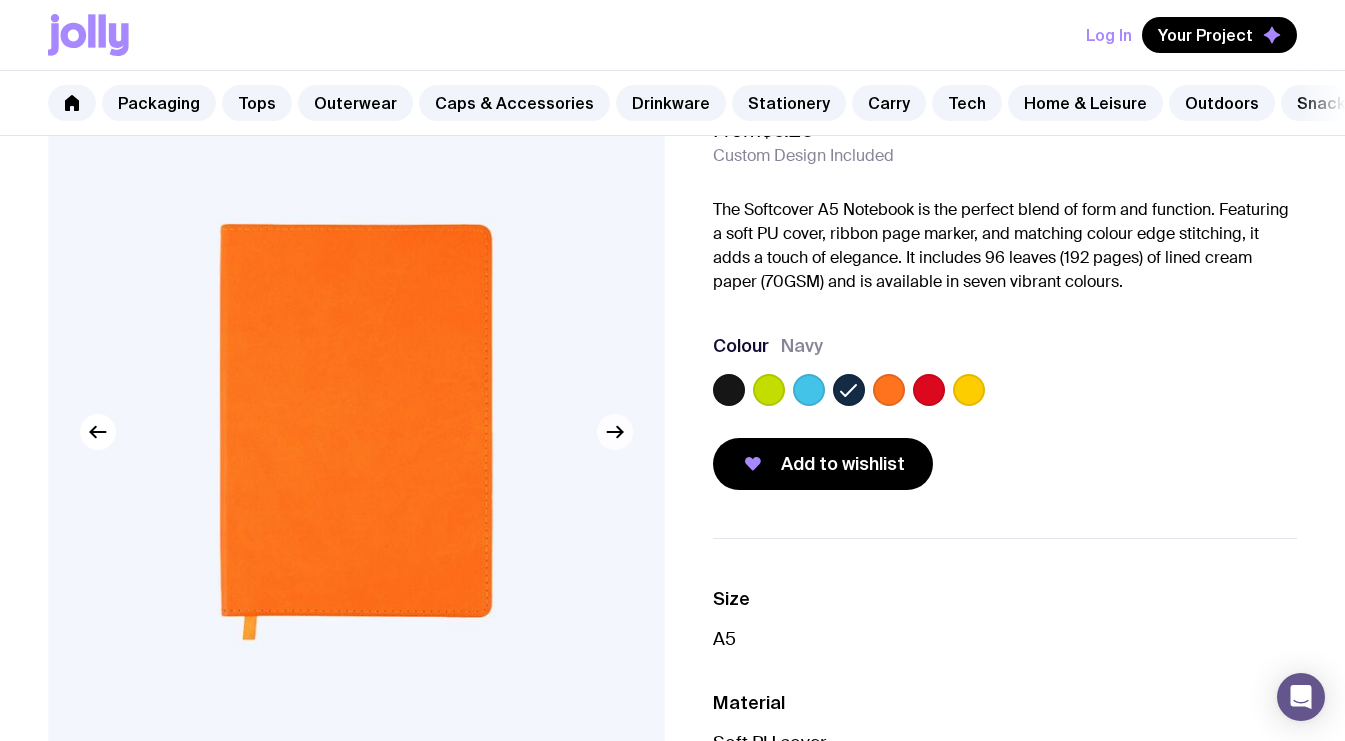 click 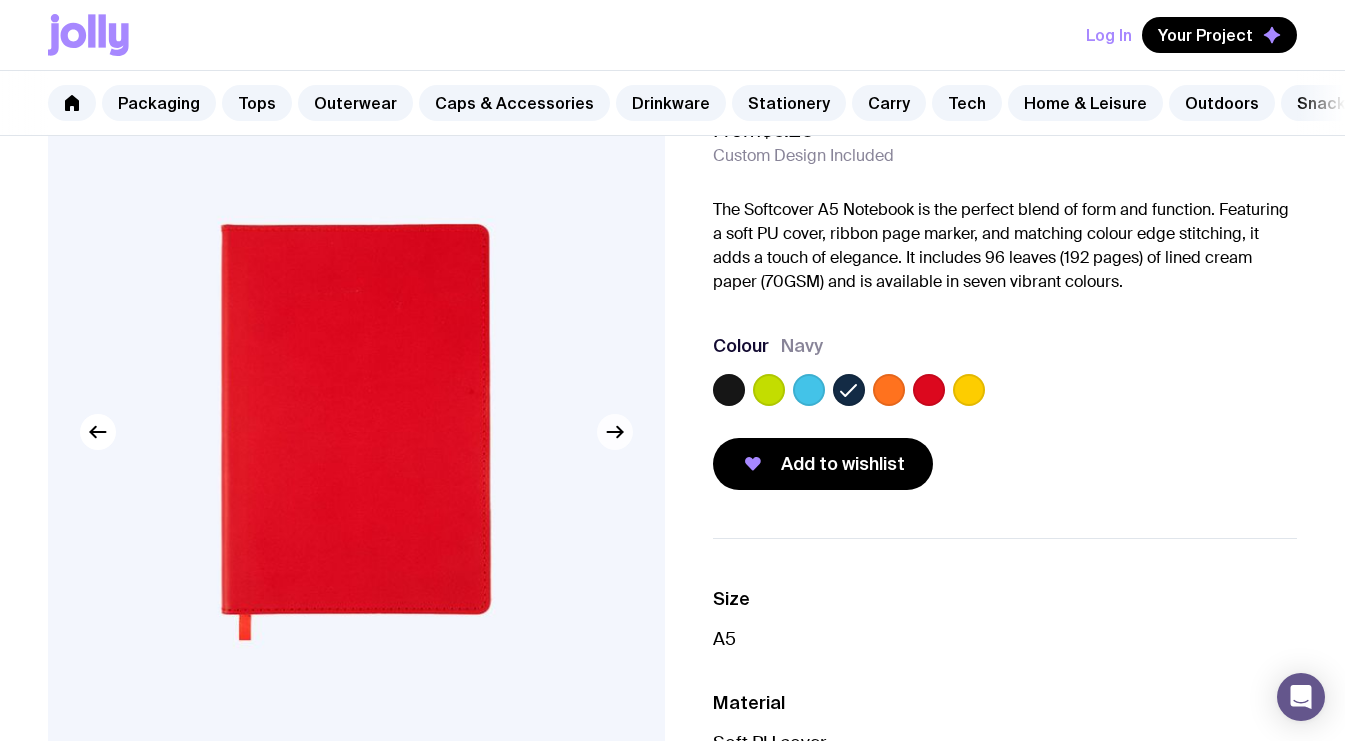 click 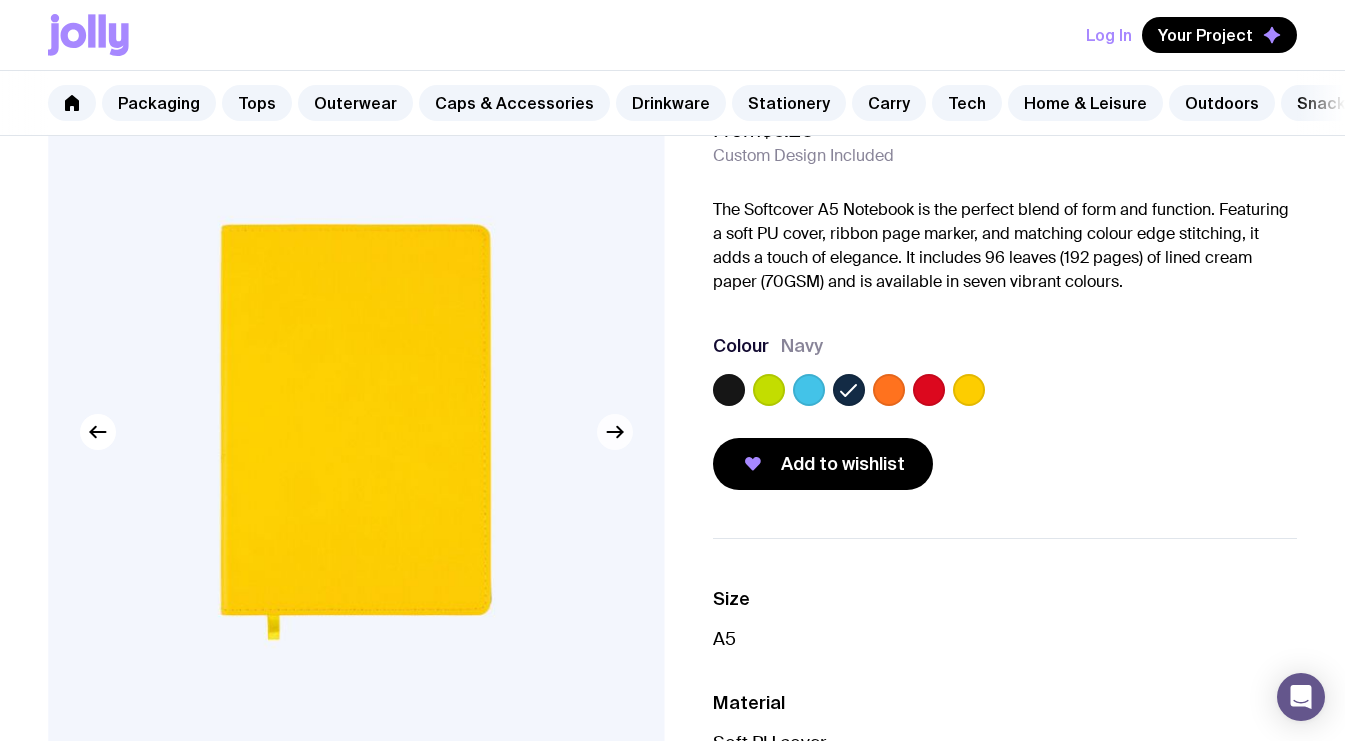 click 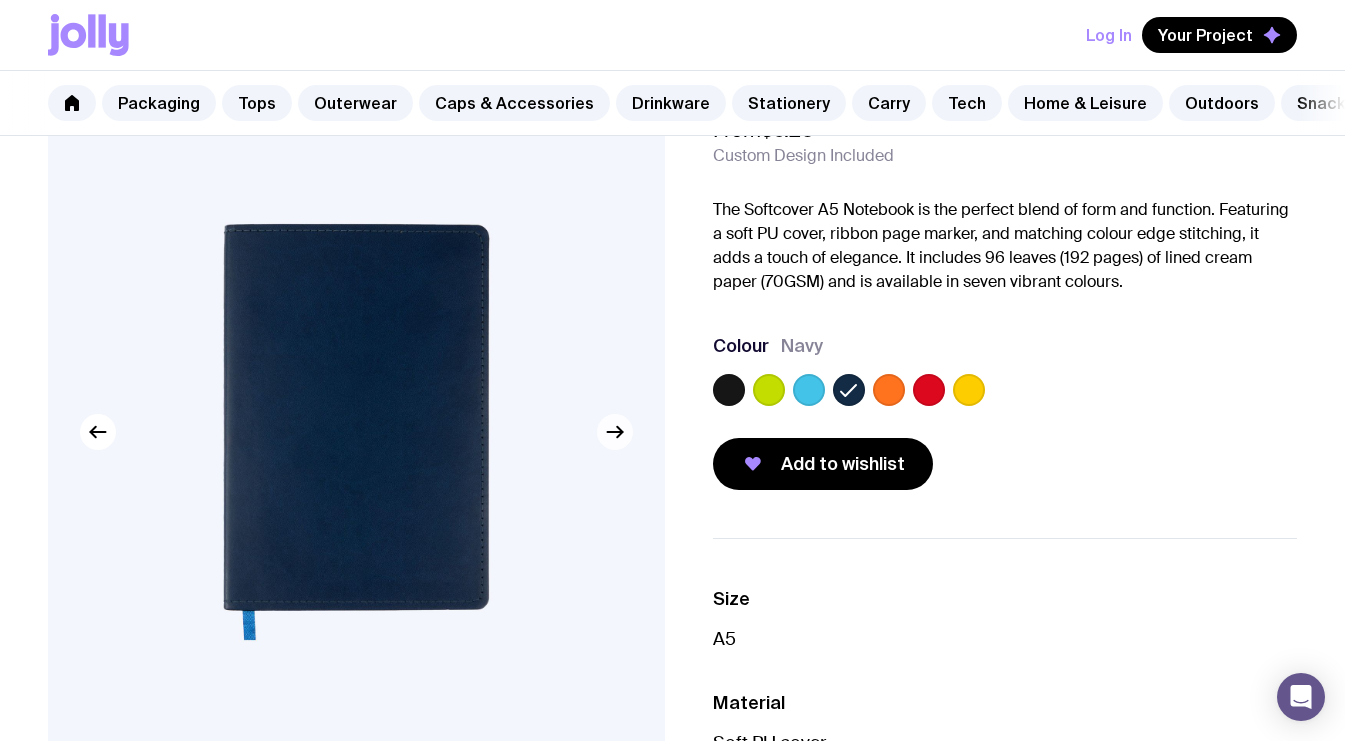 click 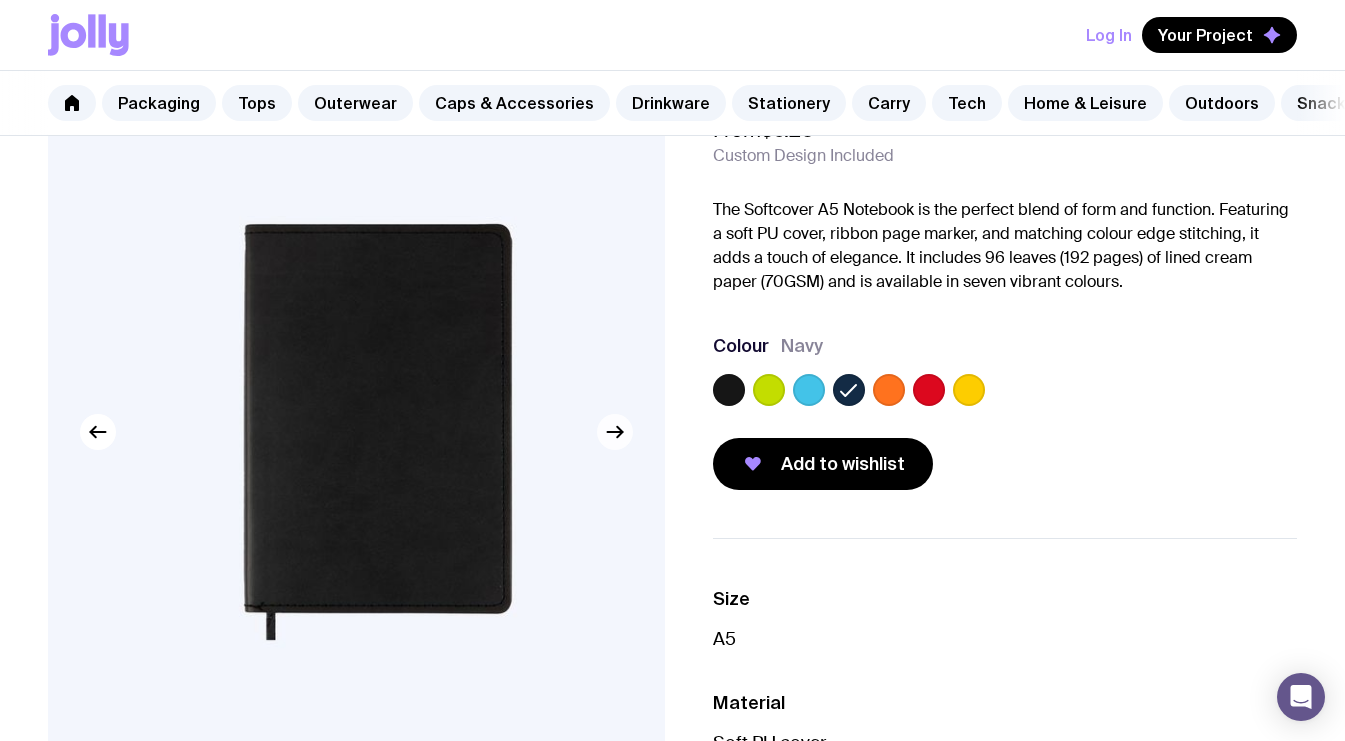click 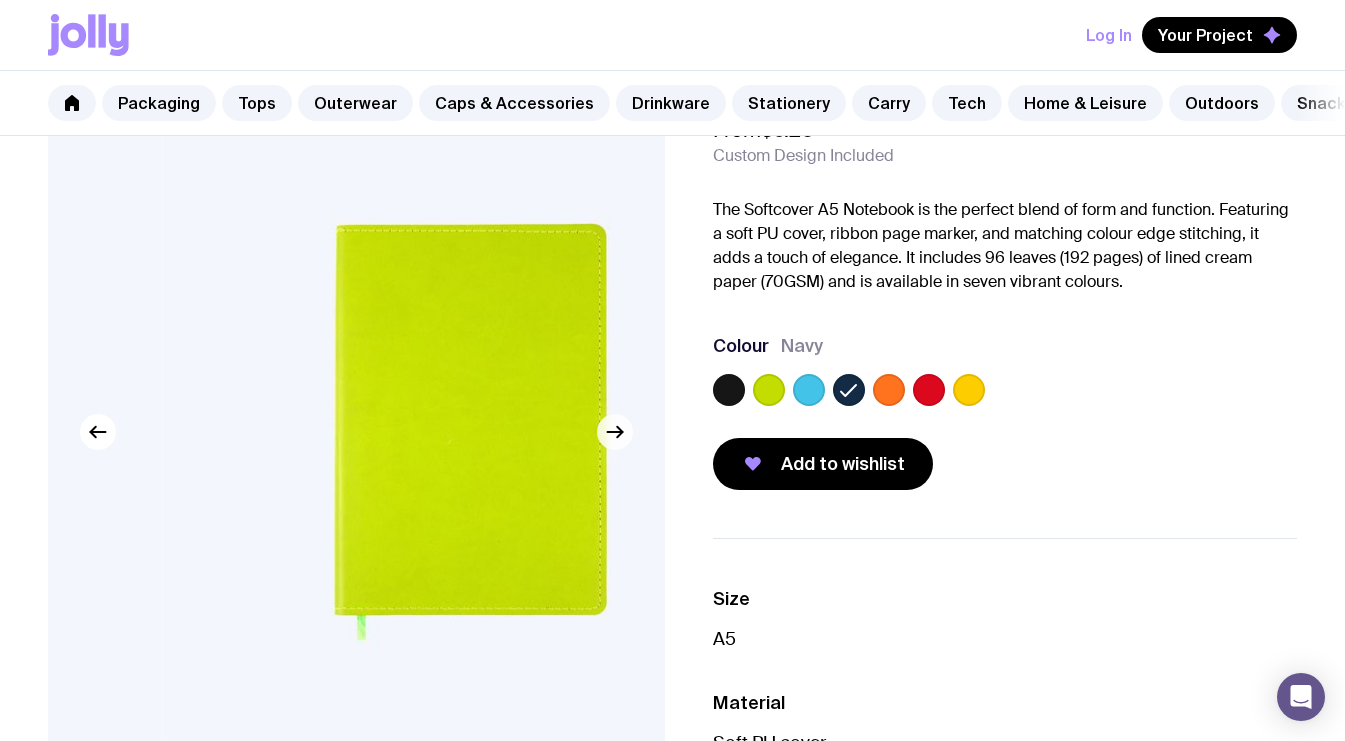 click 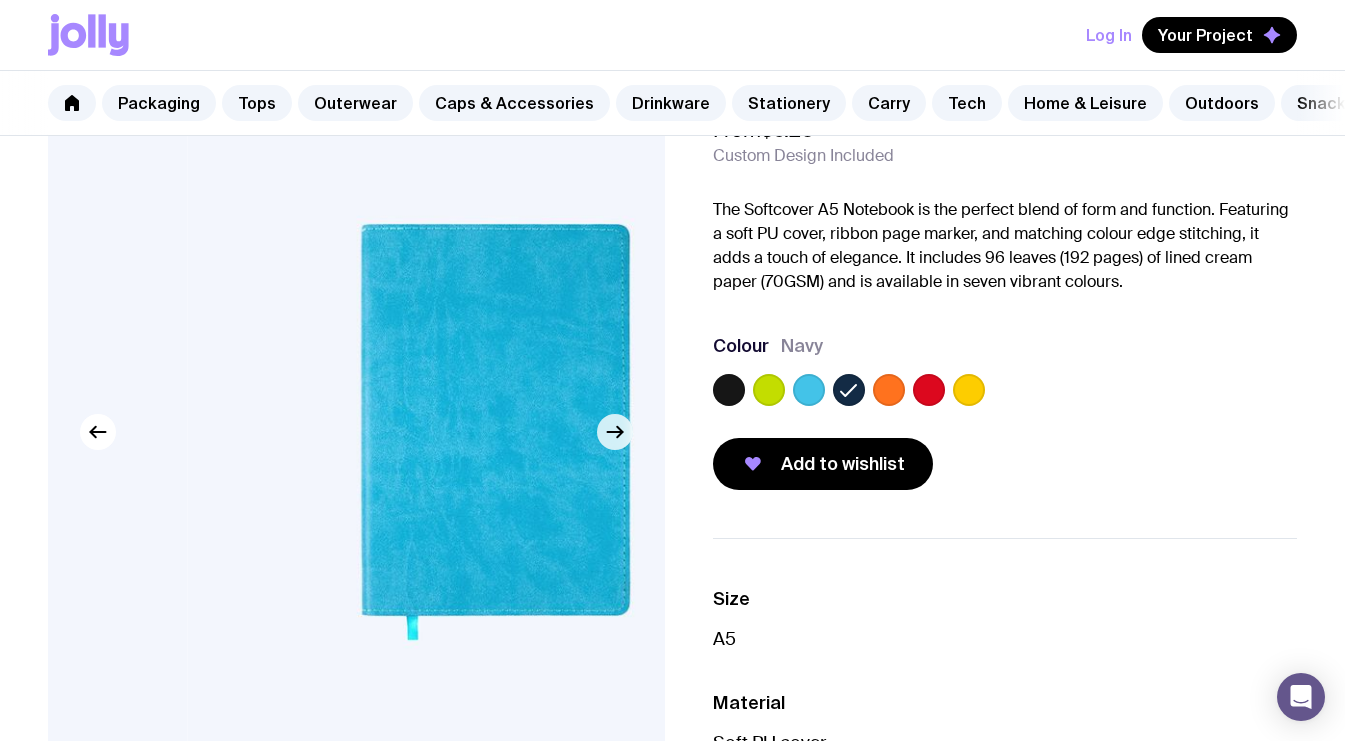 click 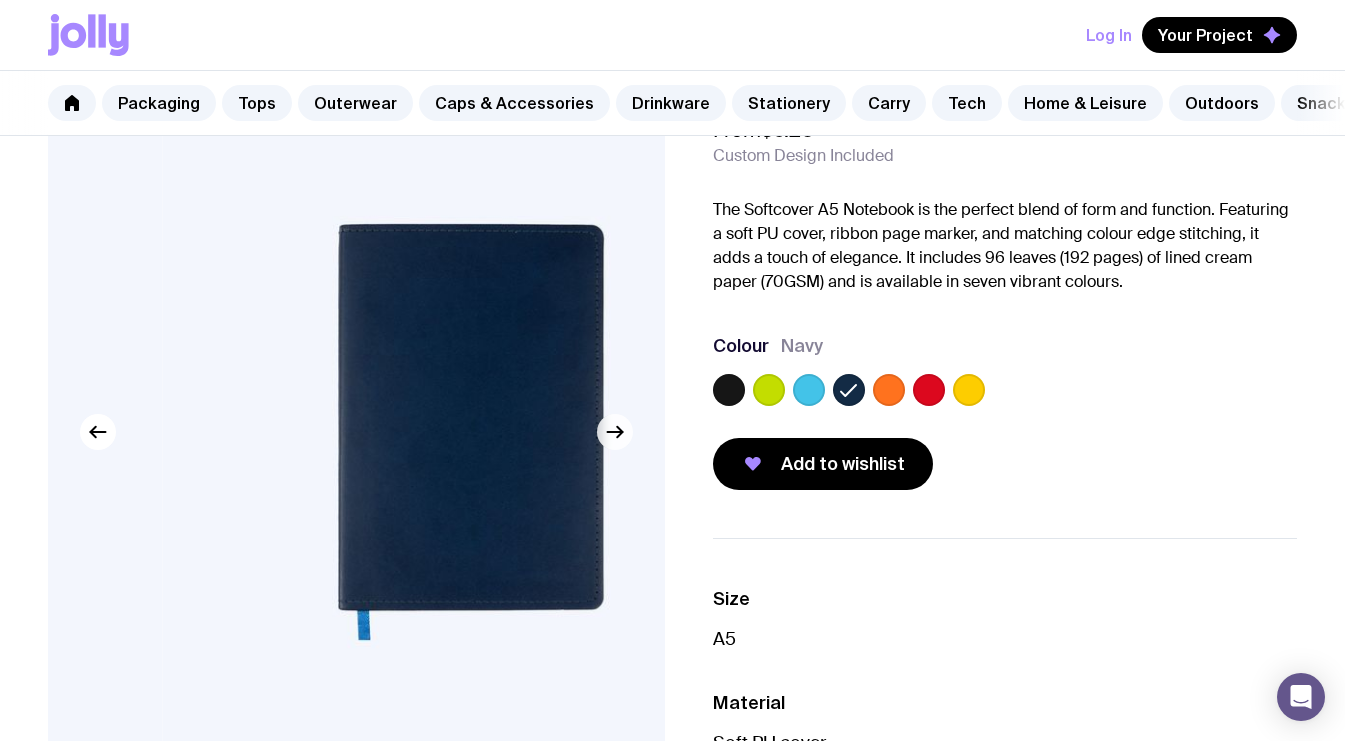 click 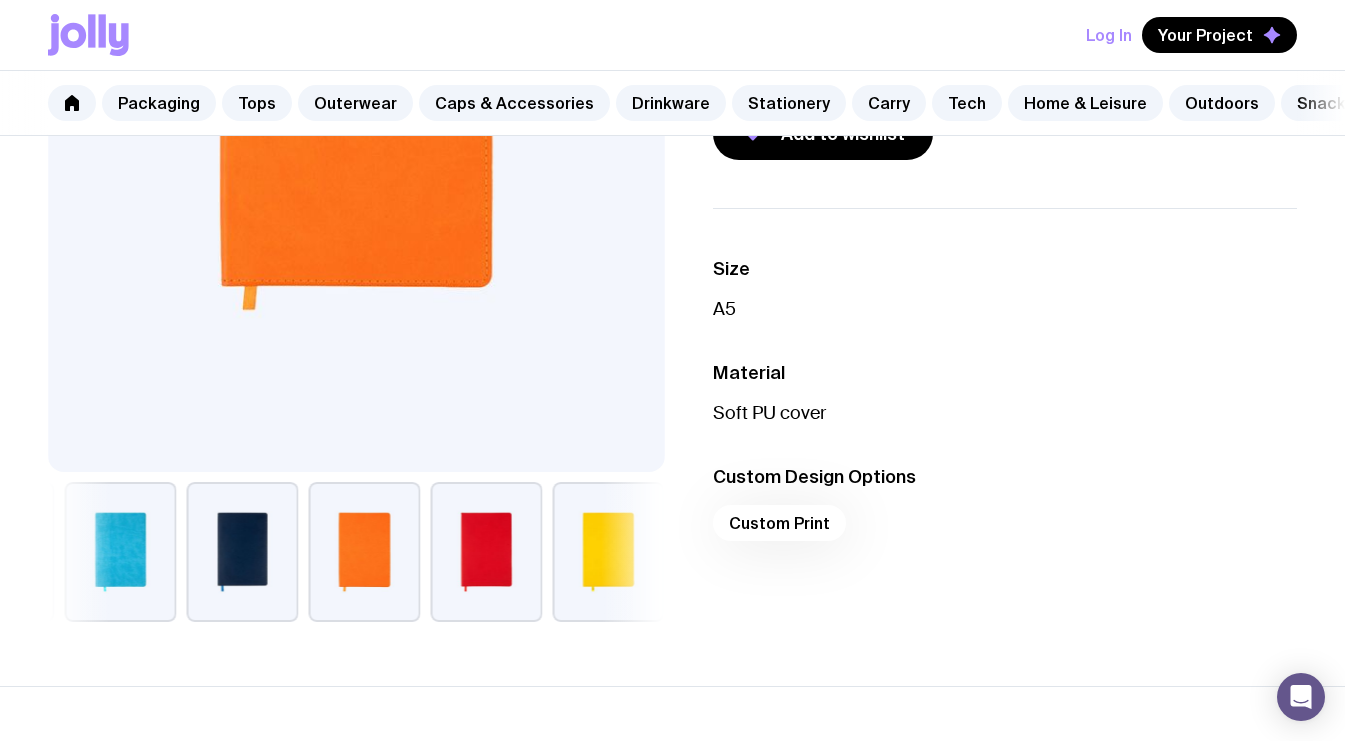 scroll, scrollTop: 437, scrollLeft: 0, axis: vertical 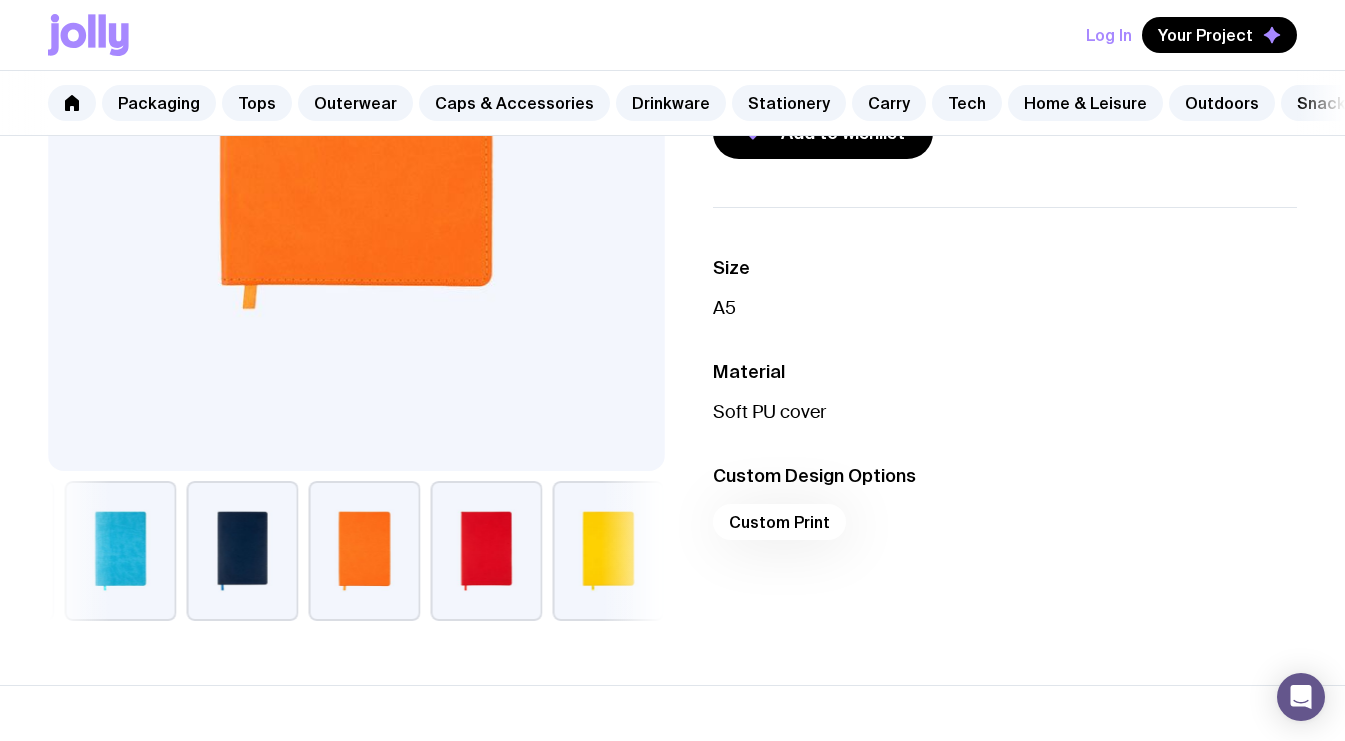 click on "Custom Print" at bounding box center [1005, 528] 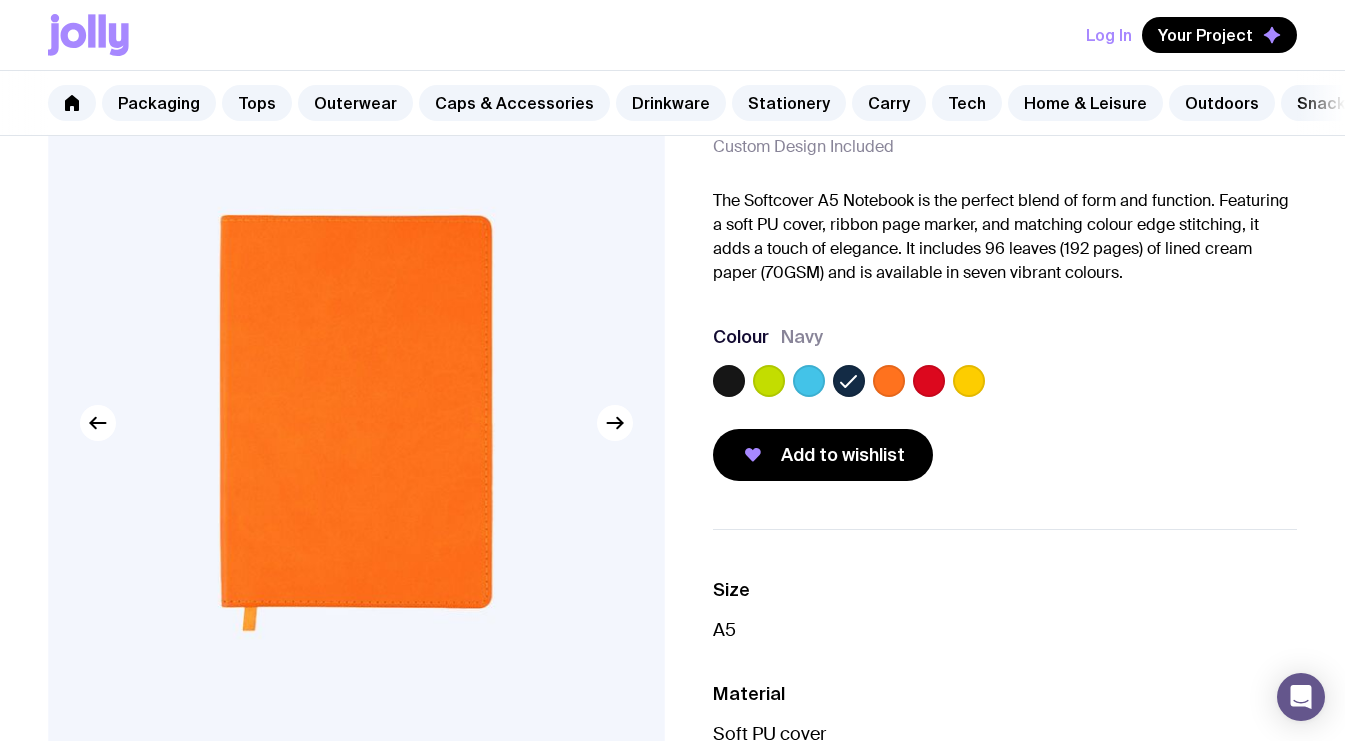 scroll, scrollTop: 113, scrollLeft: 0, axis: vertical 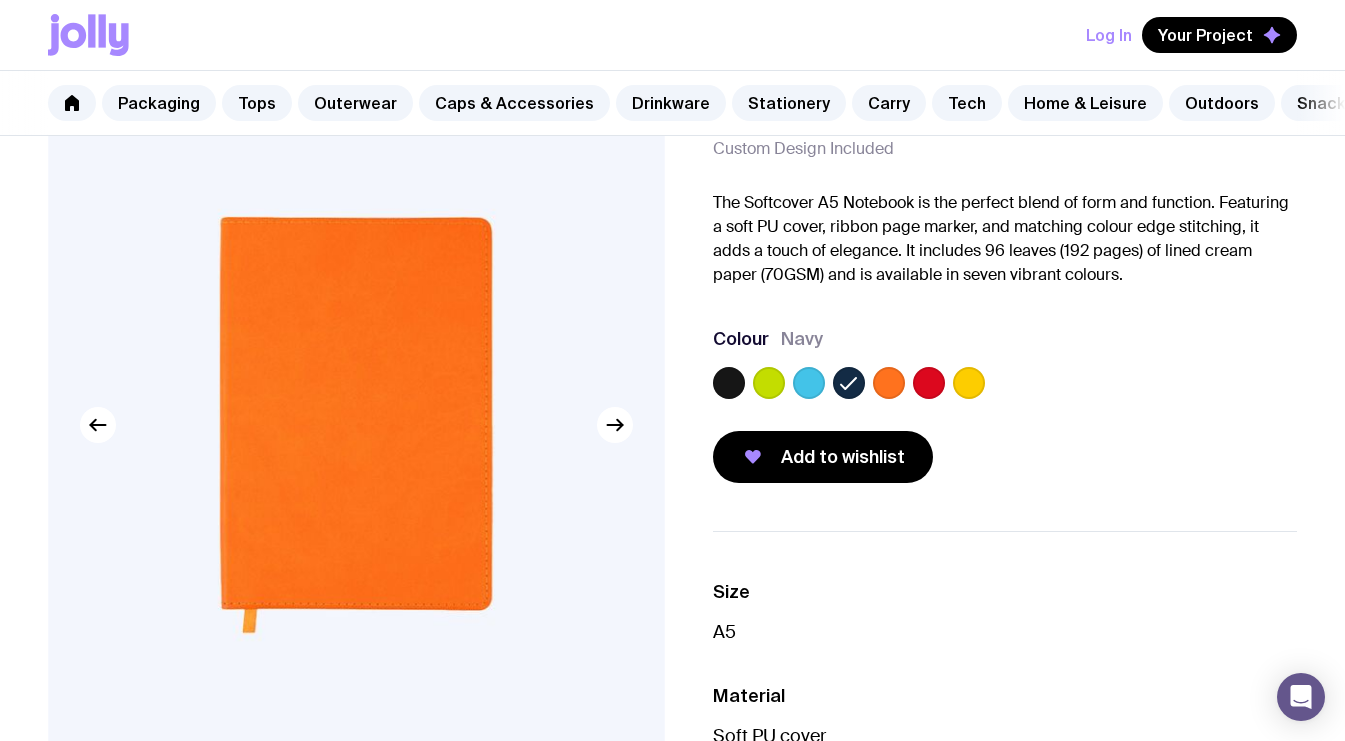 click 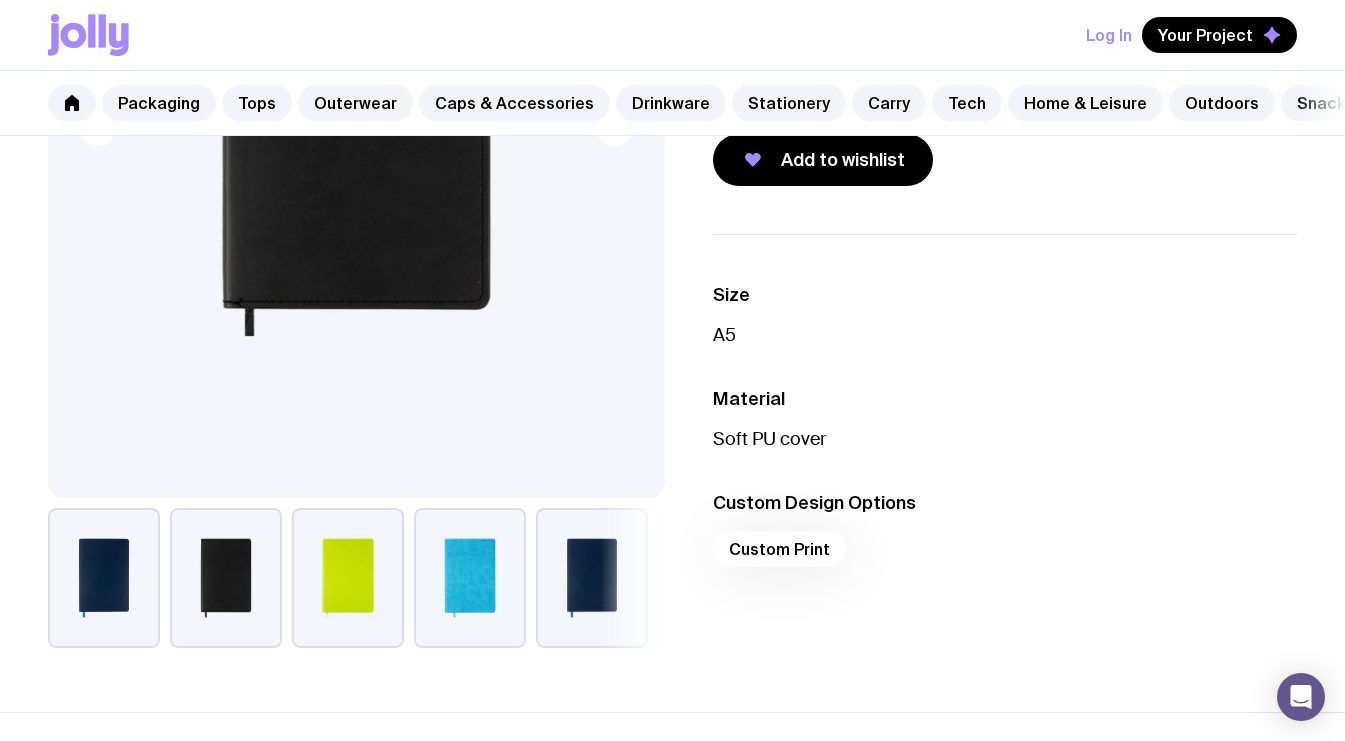scroll, scrollTop: 443, scrollLeft: 0, axis: vertical 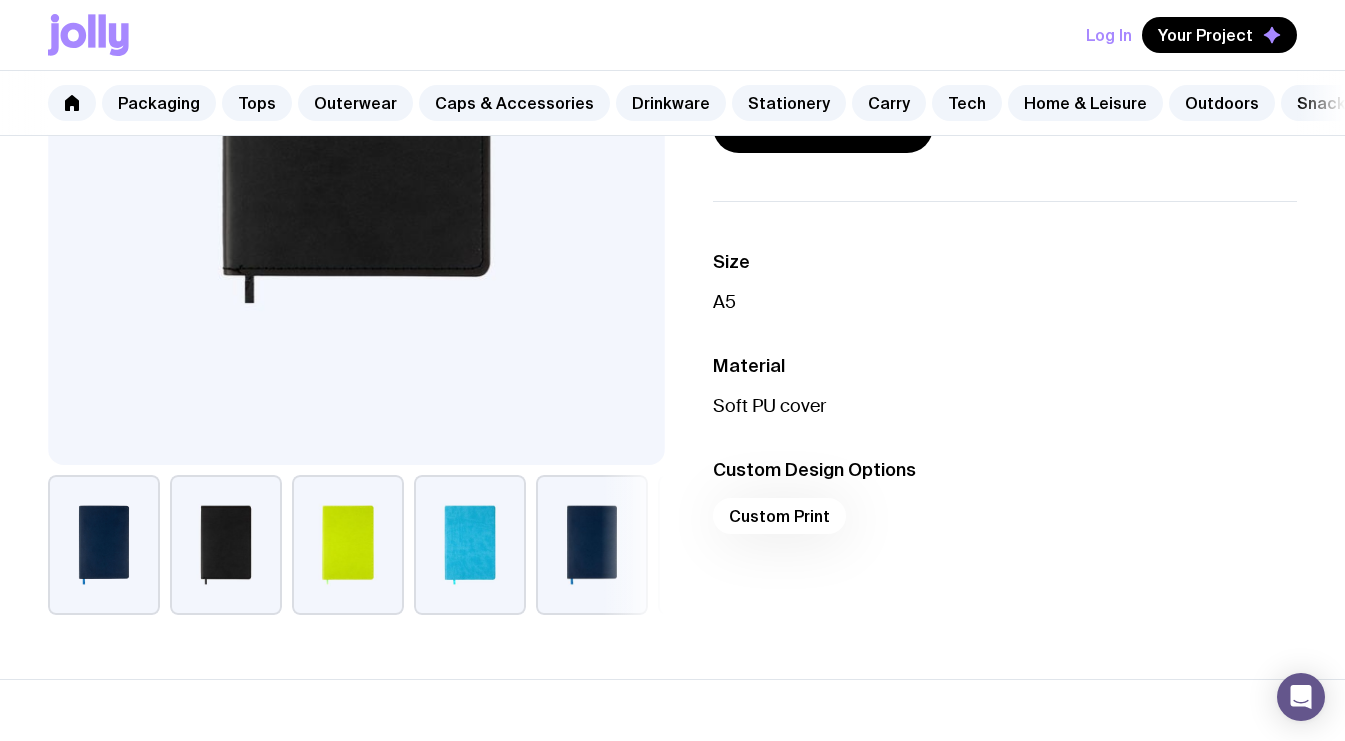 click on "Custom Print" at bounding box center [1005, 522] 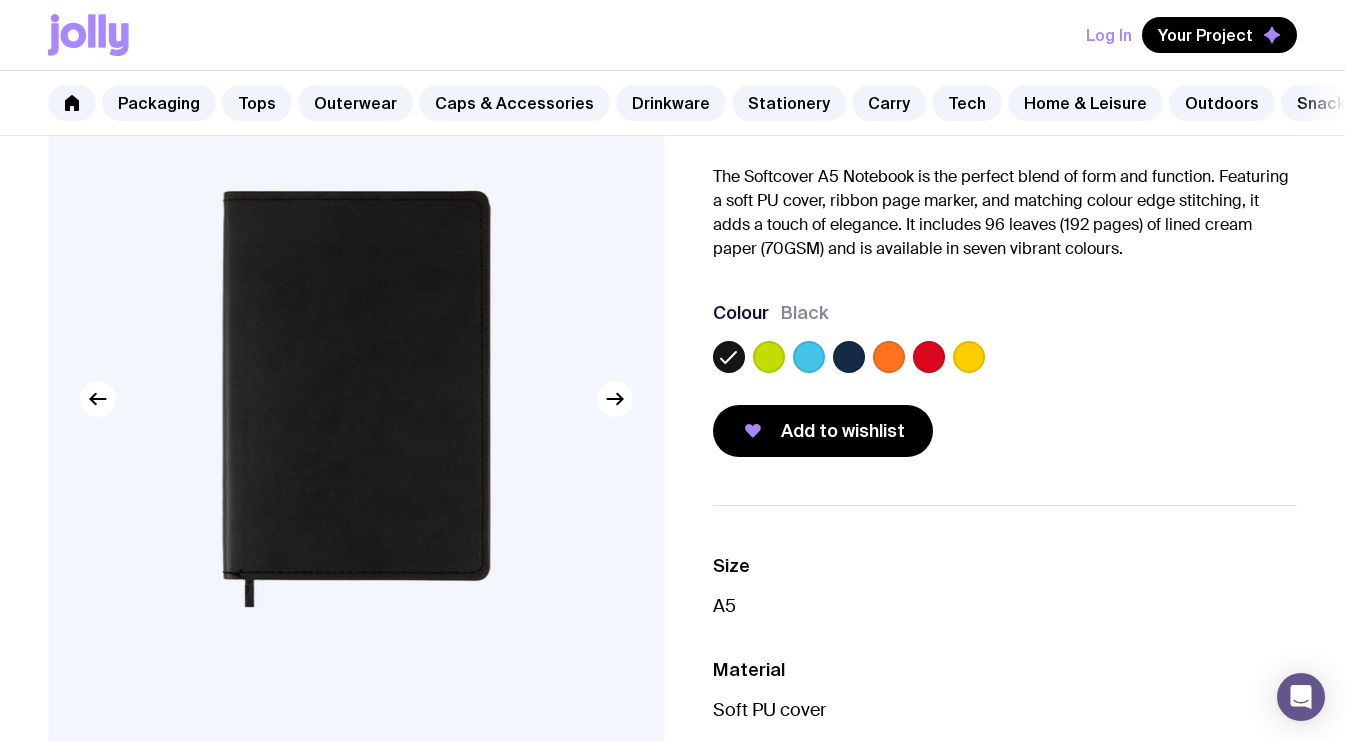 scroll, scrollTop: 0, scrollLeft: 0, axis: both 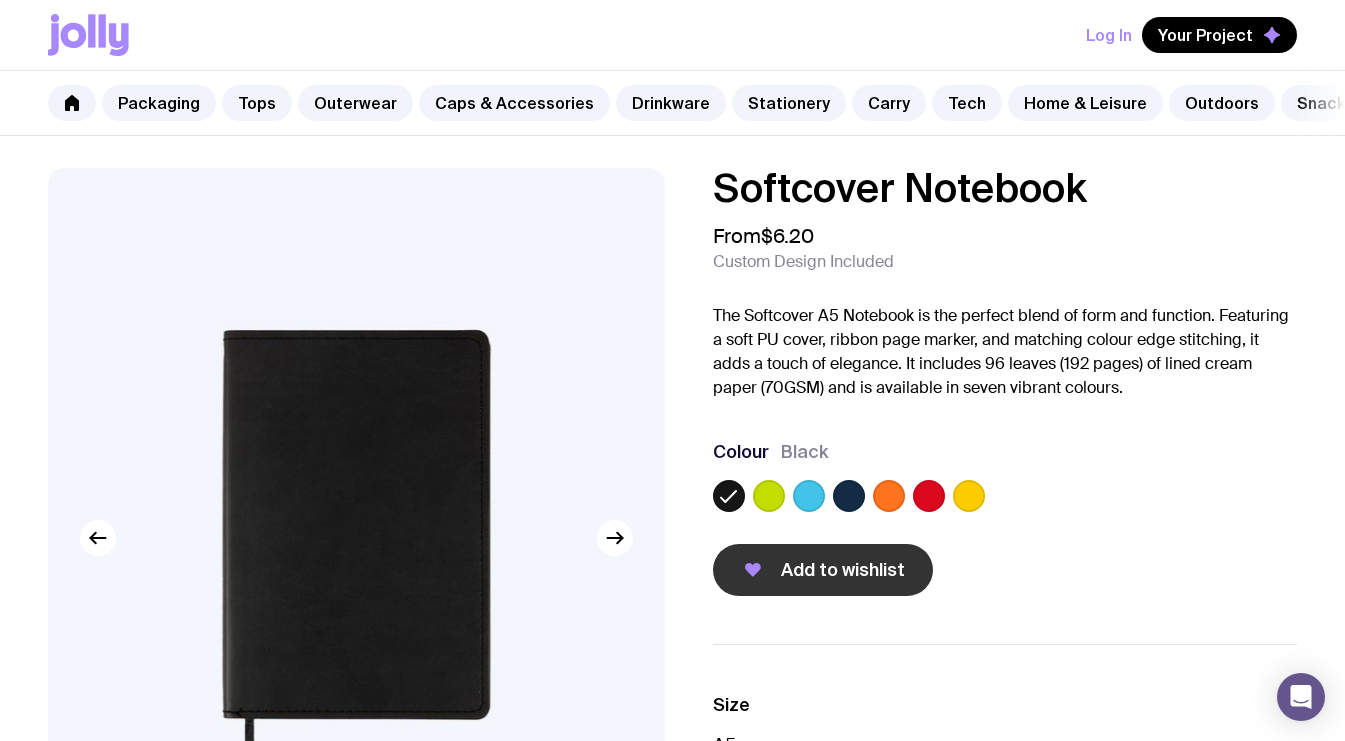 click on "Add to wishlist" at bounding box center [823, 570] 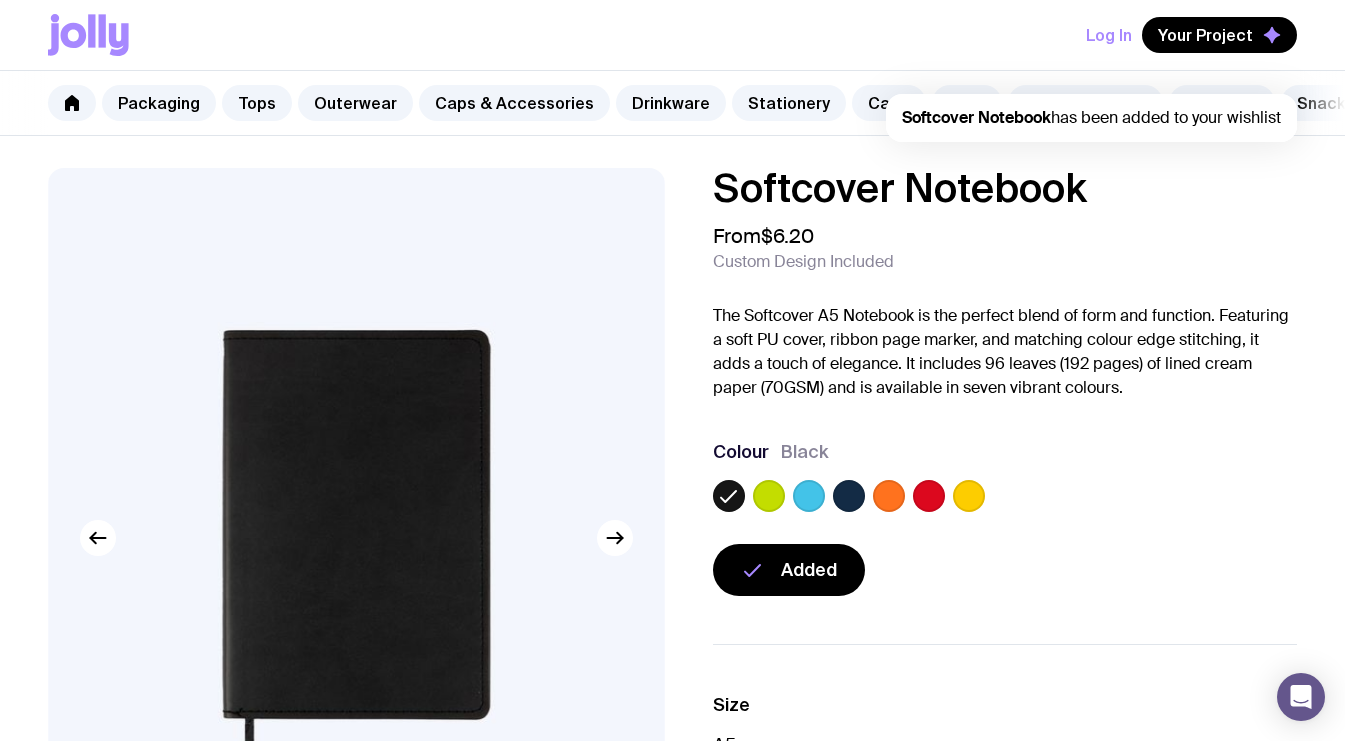 scroll, scrollTop: 0, scrollLeft: 0, axis: both 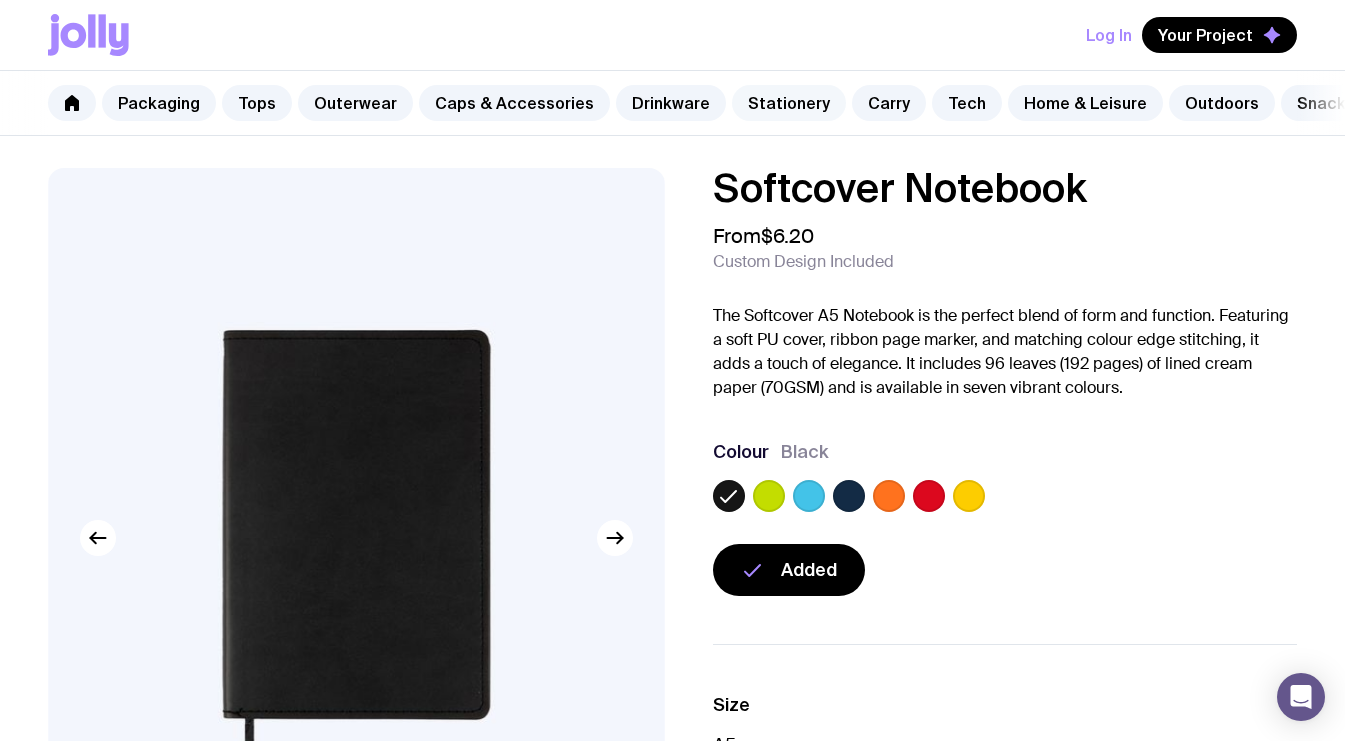 click on "Stationery" 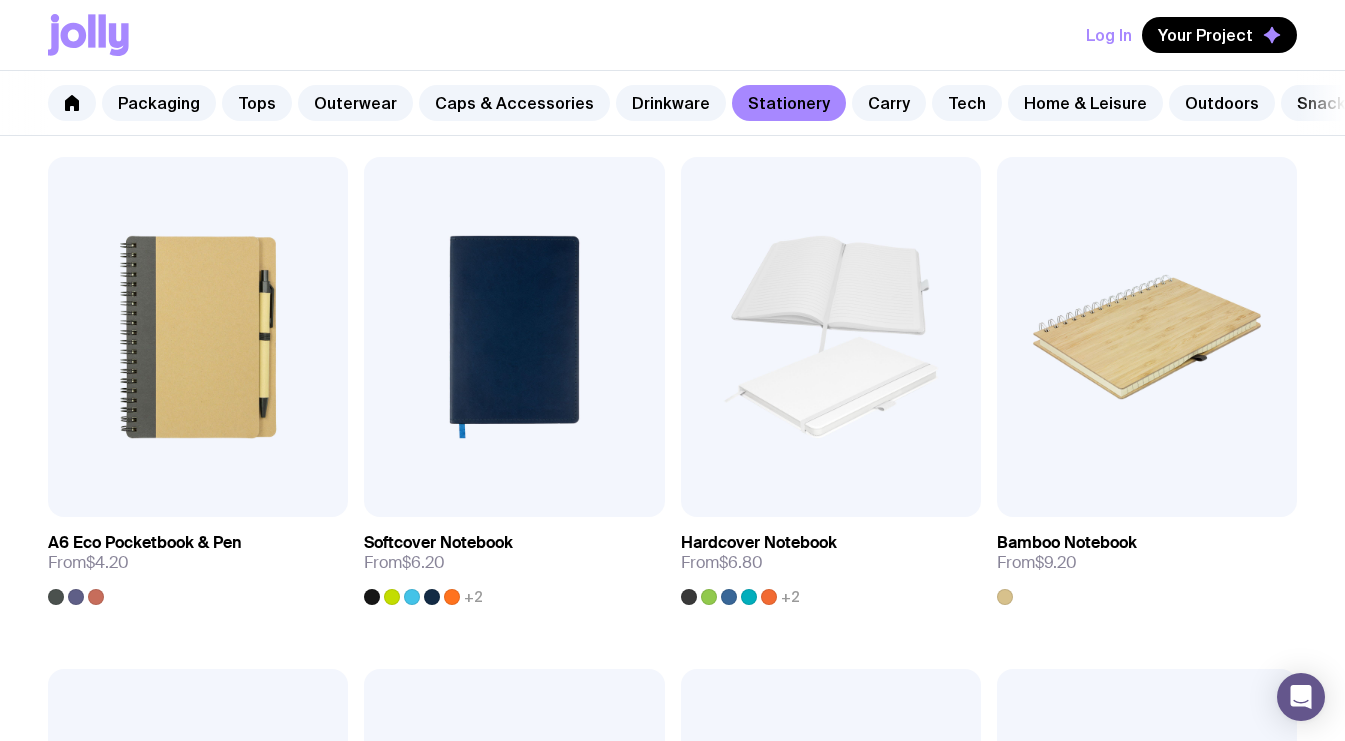 scroll, scrollTop: 1390, scrollLeft: 0, axis: vertical 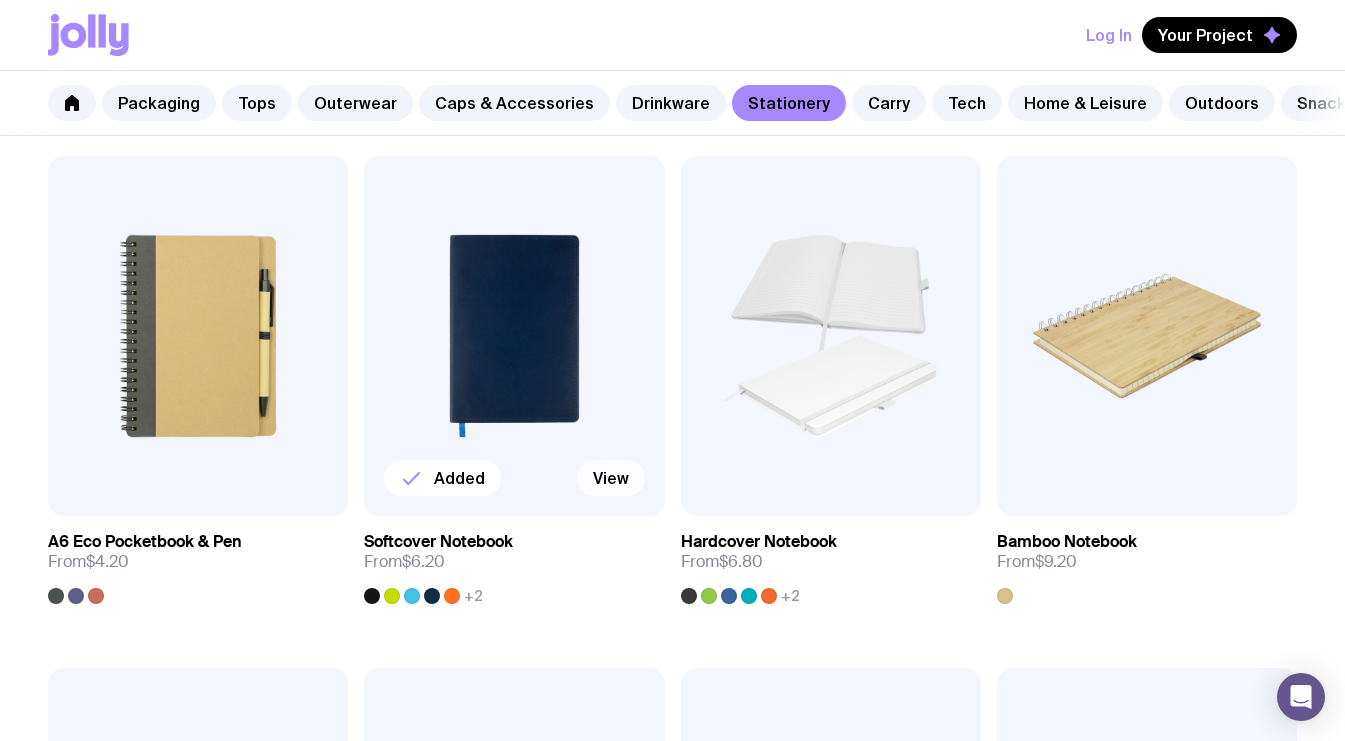 click on "View" at bounding box center (611, 478) 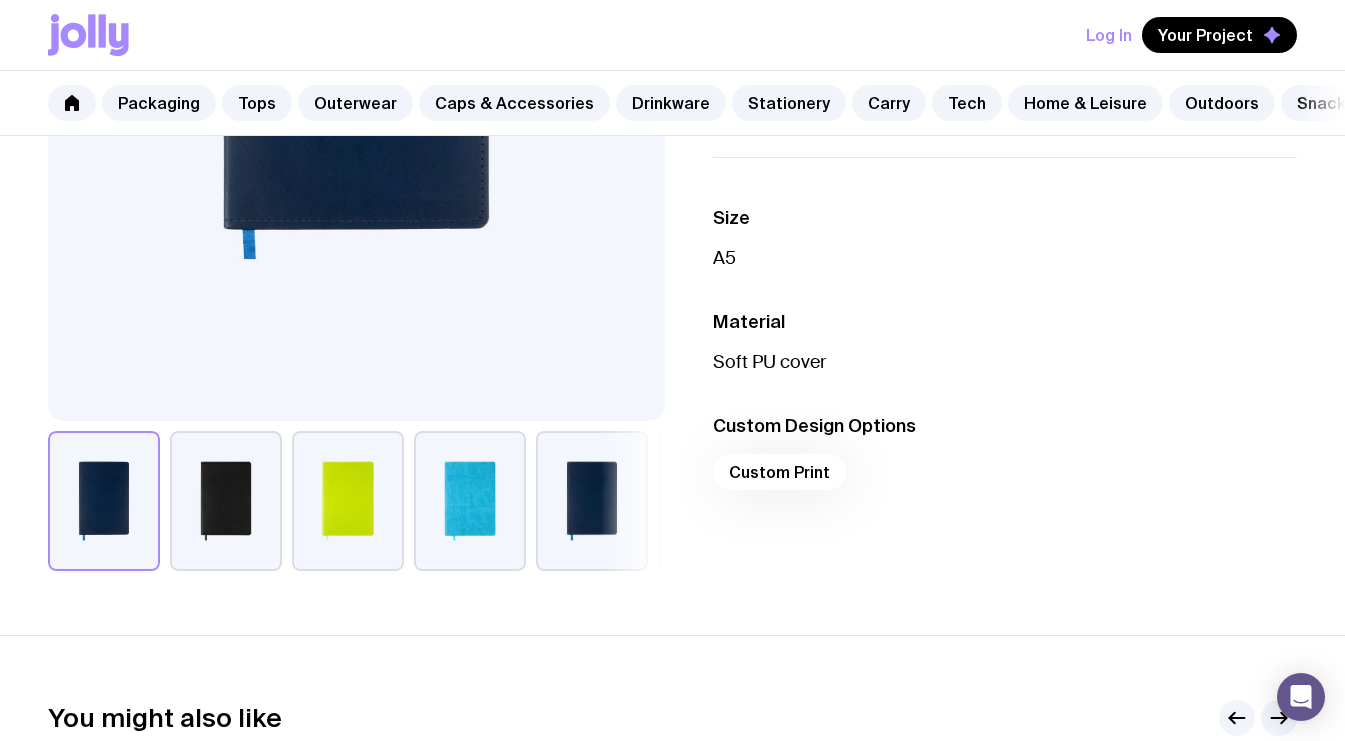 scroll, scrollTop: 514, scrollLeft: 0, axis: vertical 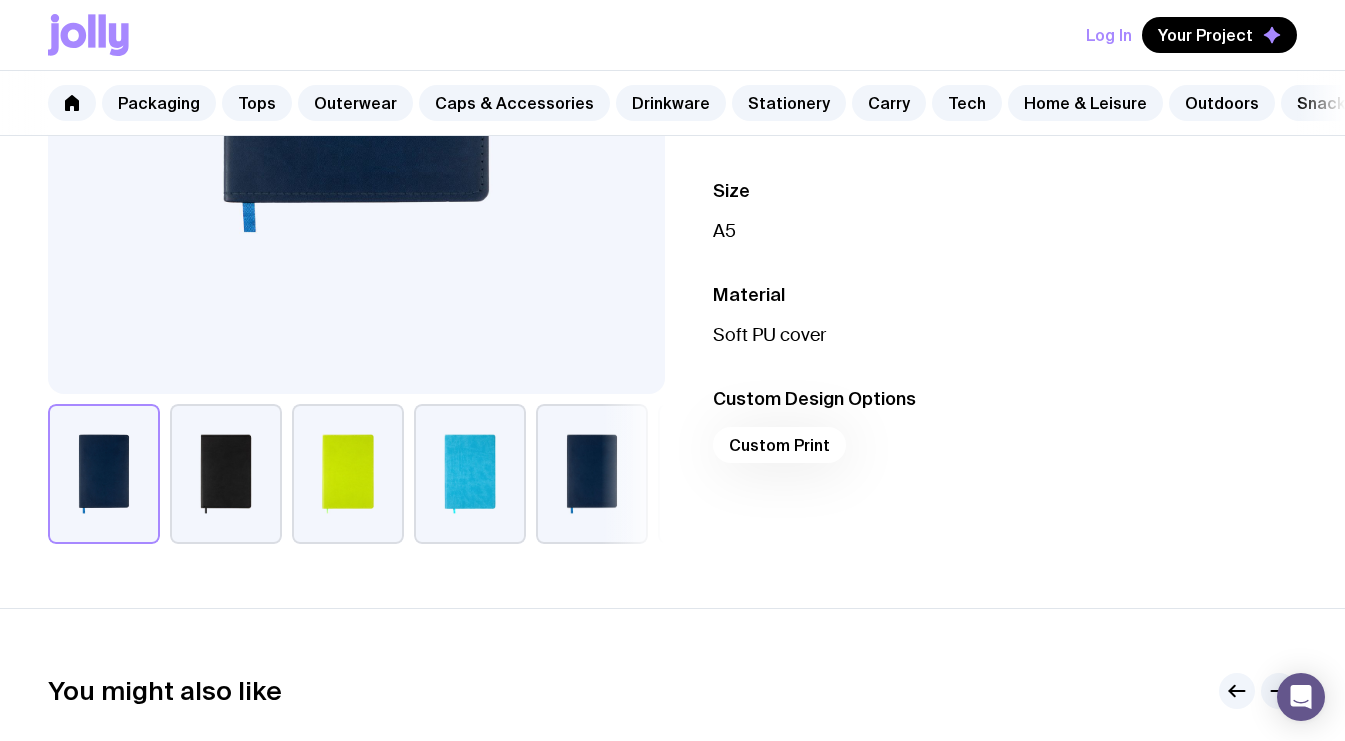 click on "Custom Print" at bounding box center [1005, 451] 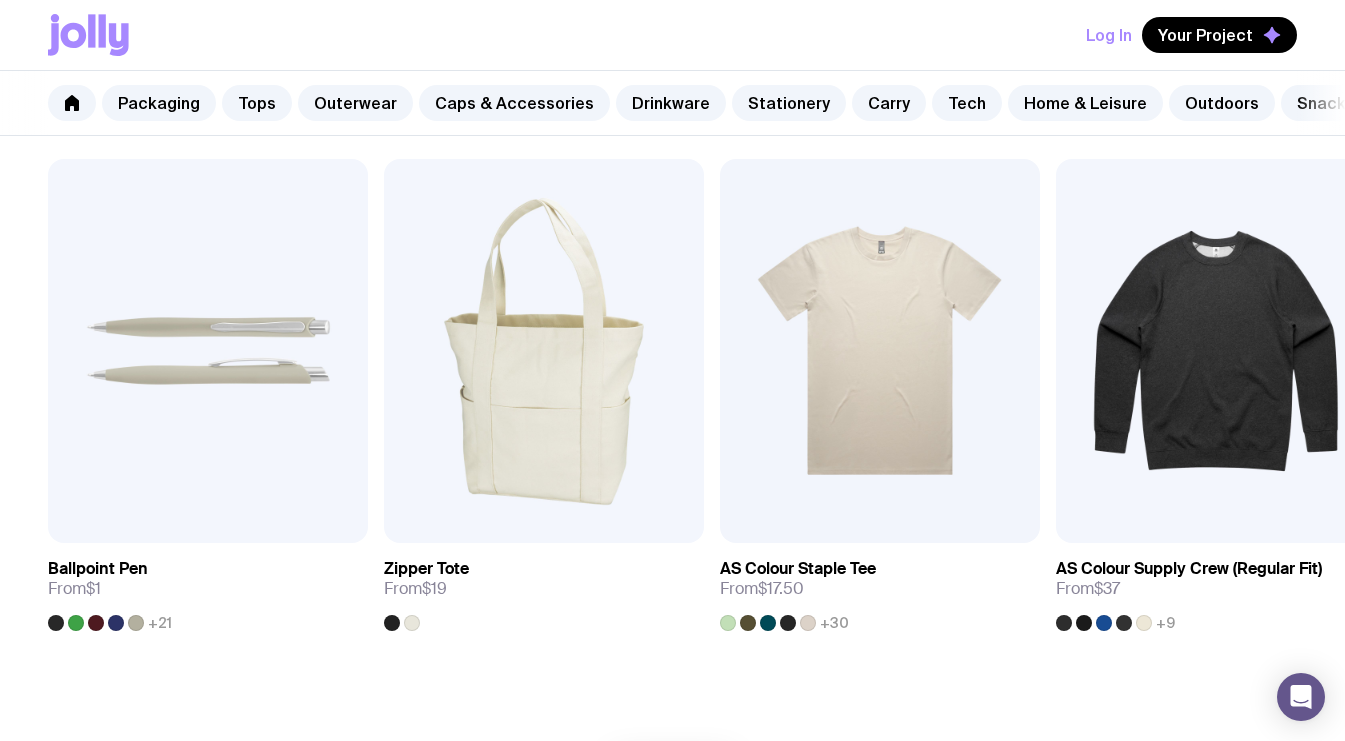scroll, scrollTop: 0, scrollLeft: 0, axis: both 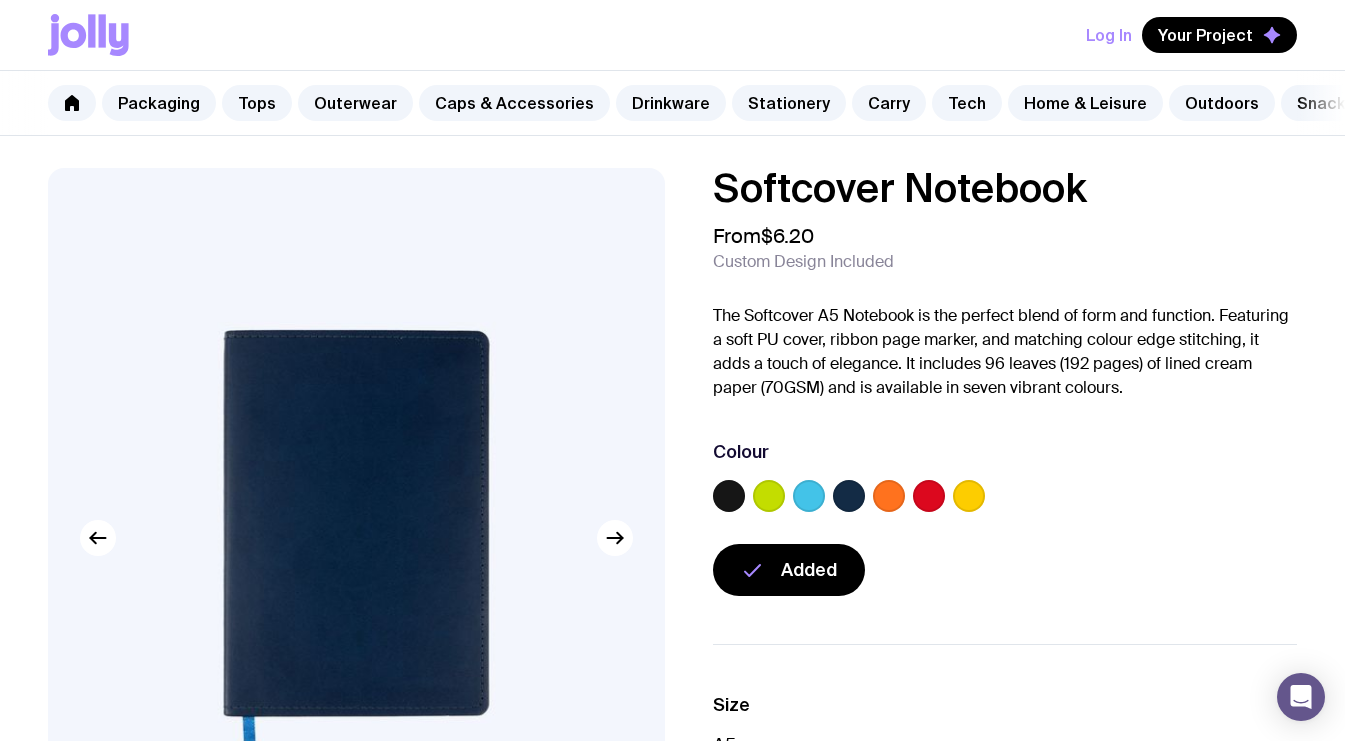 click on "Log In" at bounding box center (1109, 35) 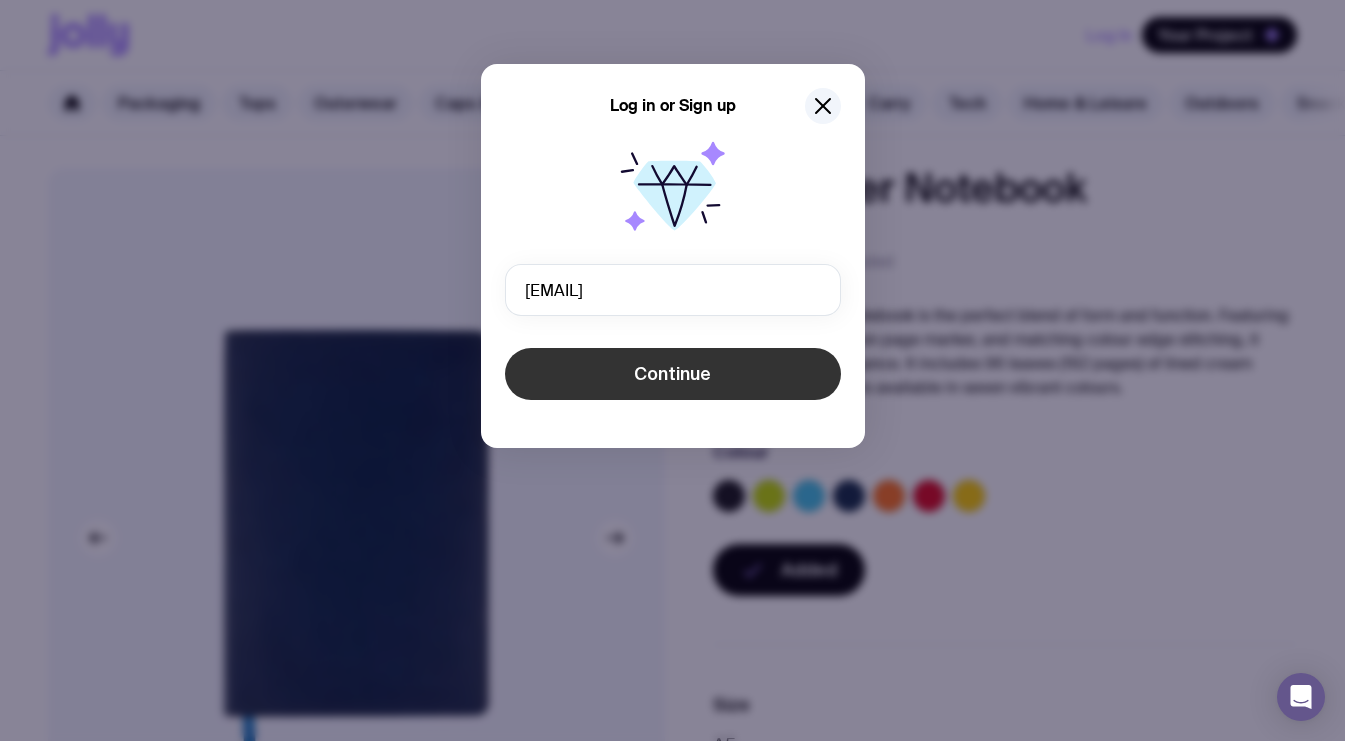 click on "Continue" 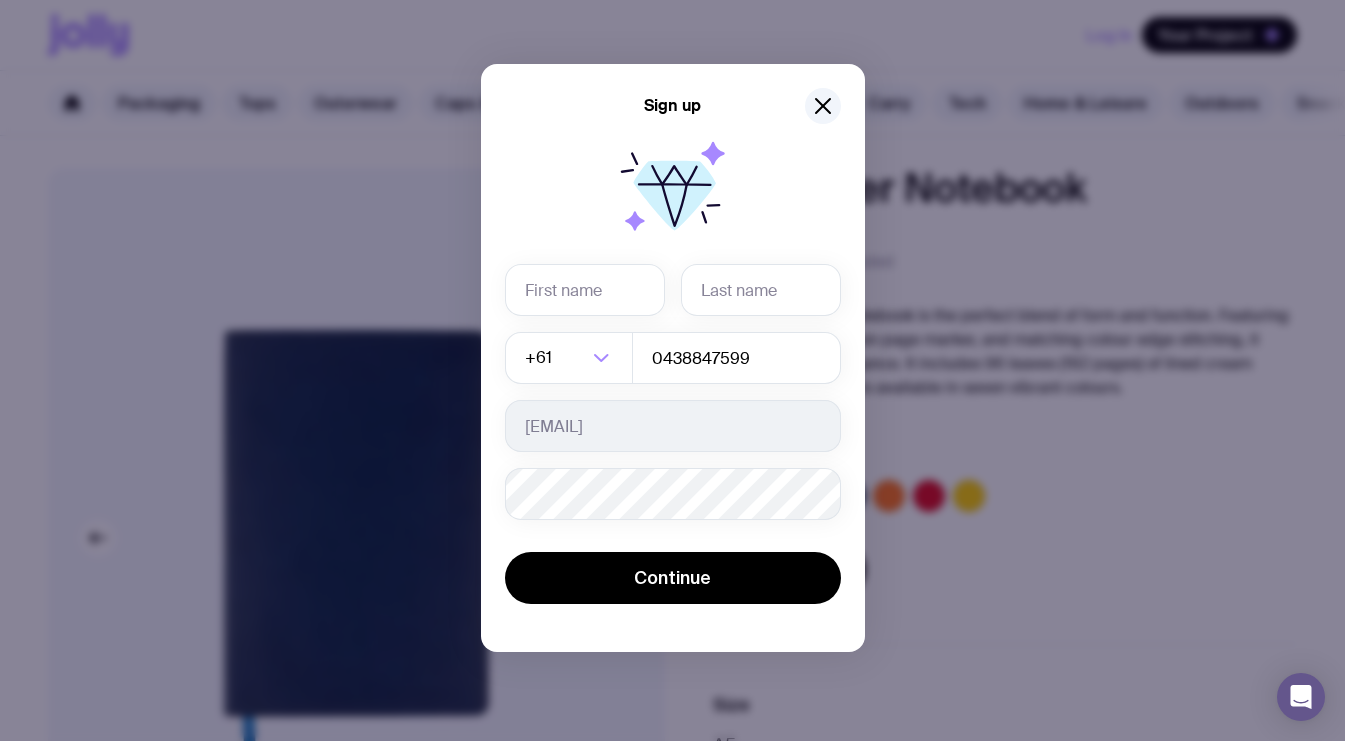 click on "Required +[COUNTRY] Loading... [PHONE] [EMAIL] Password must contain: at least 8 characters an uppercase letter a lowercase letter a digit a special character Continue" 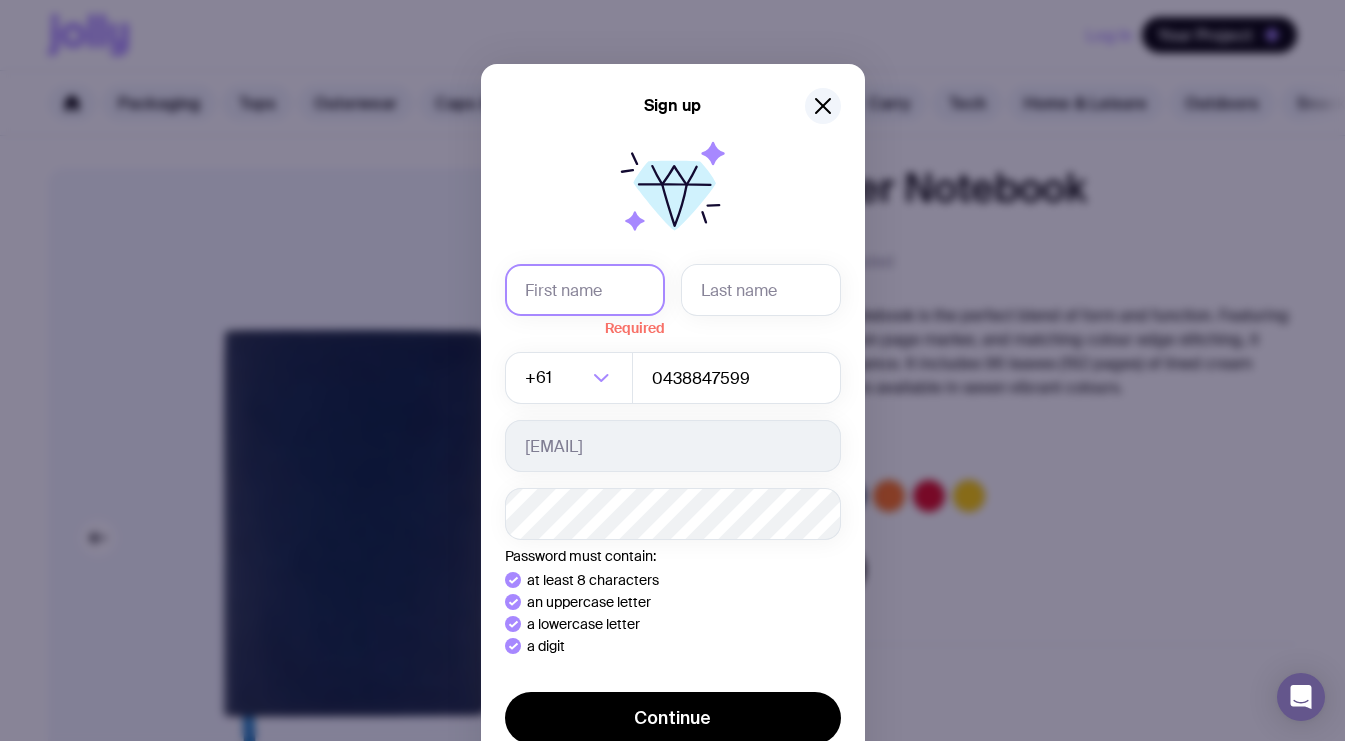 click 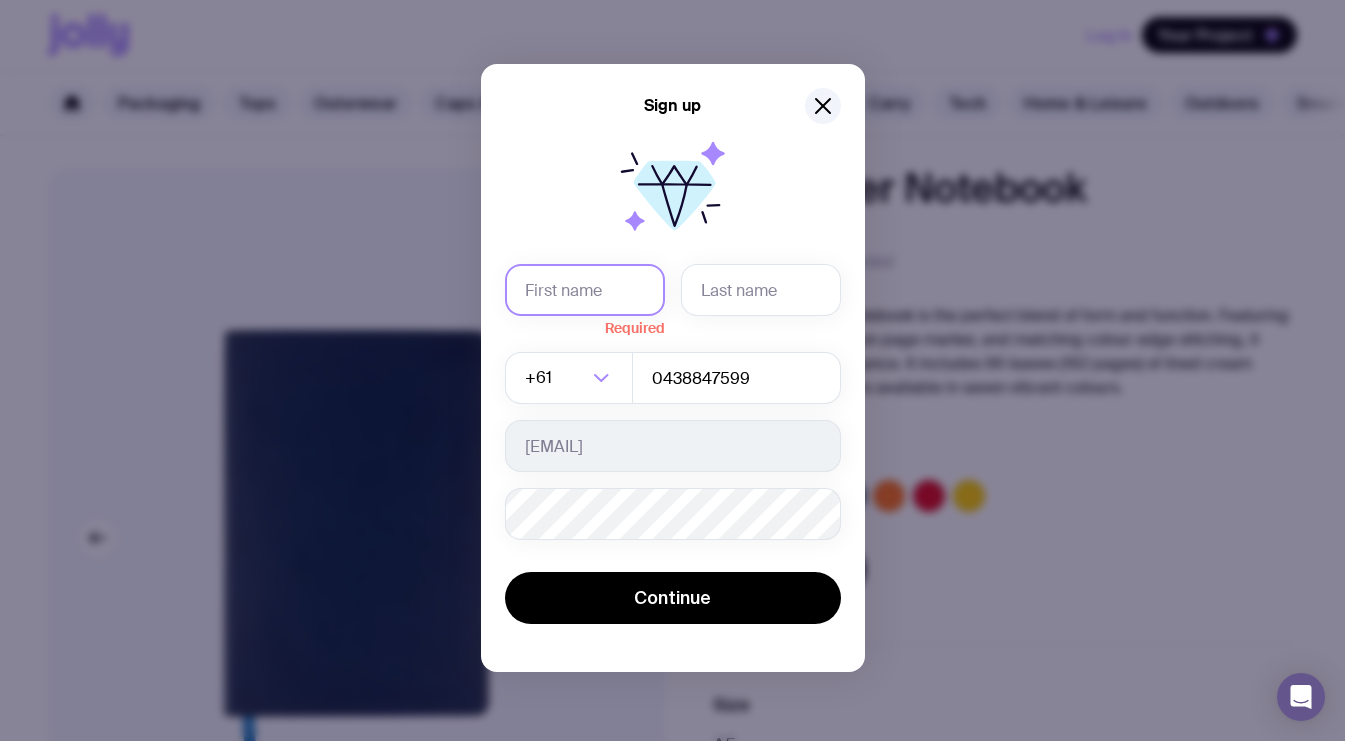 type on "[LAST]" 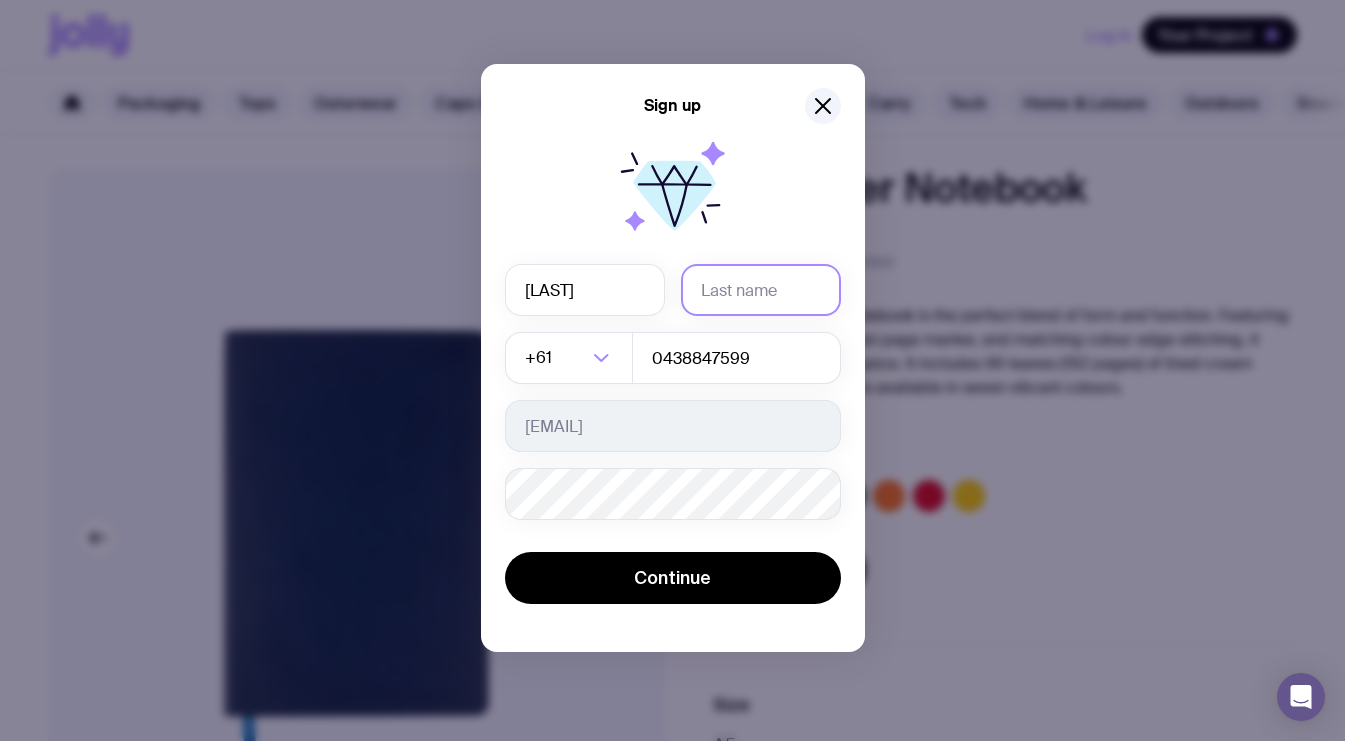 click 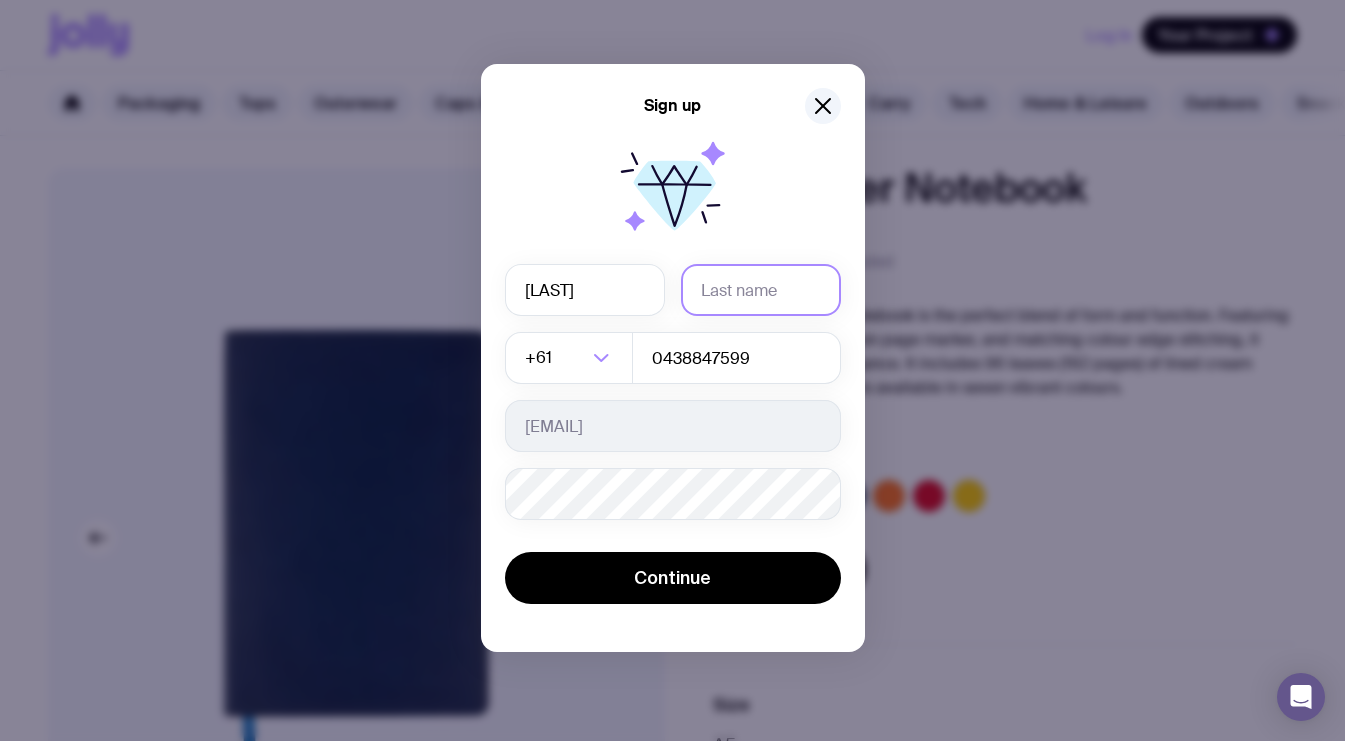 type on "[LAST]" 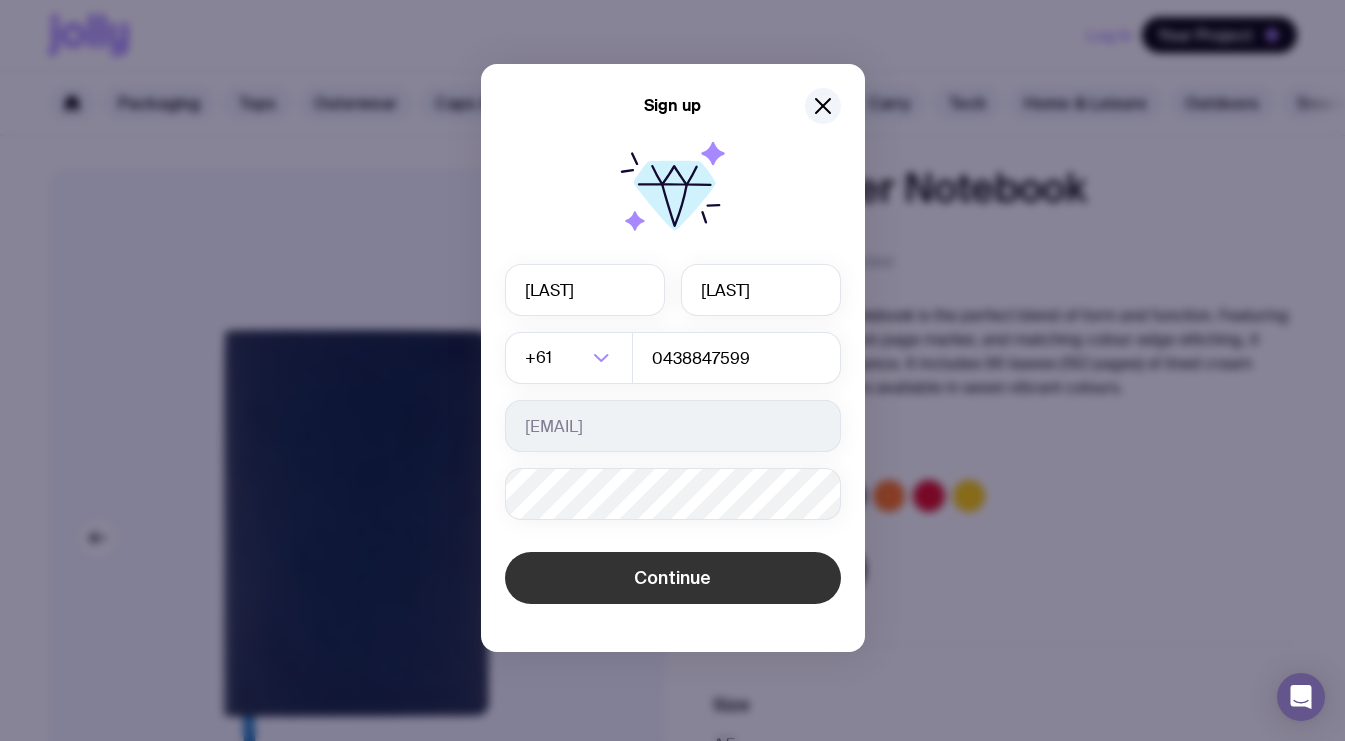 click on "Continue" at bounding box center [673, 578] 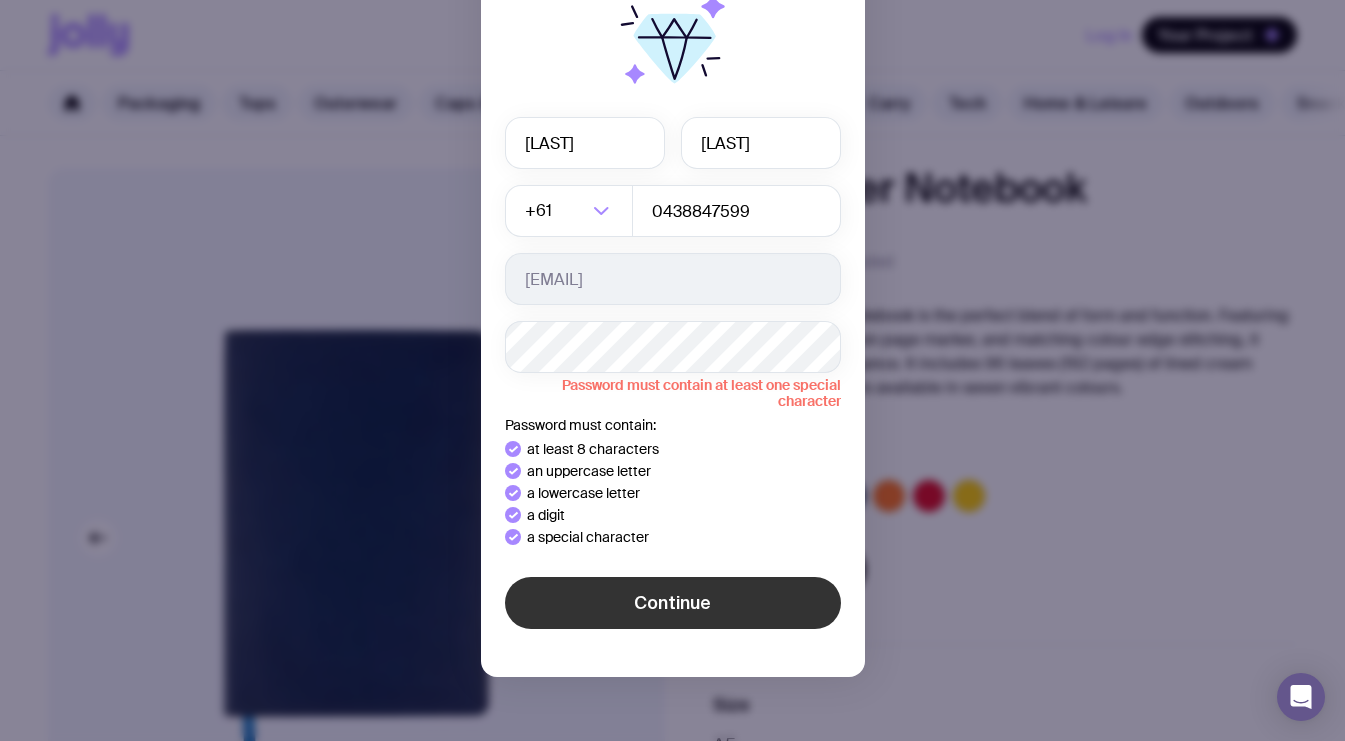 click on "Continue" 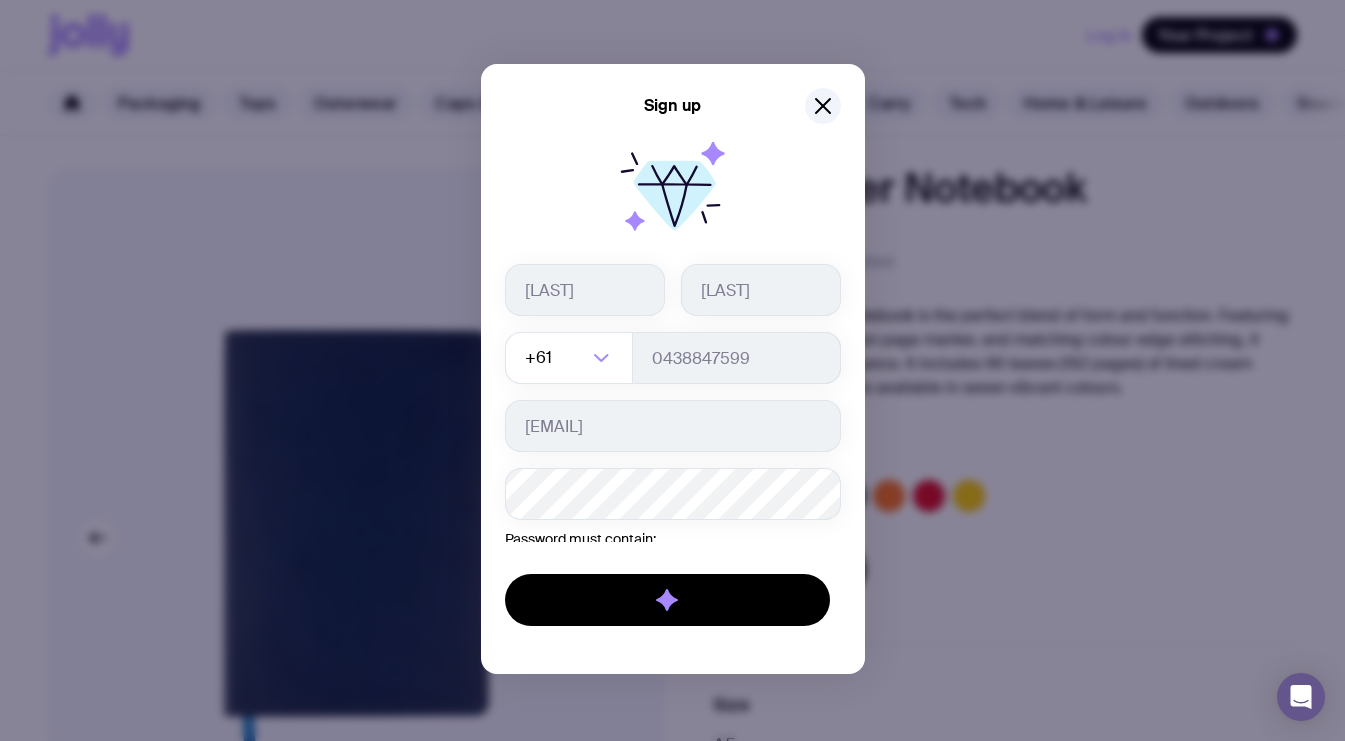 scroll, scrollTop: 0, scrollLeft: 0, axis: both 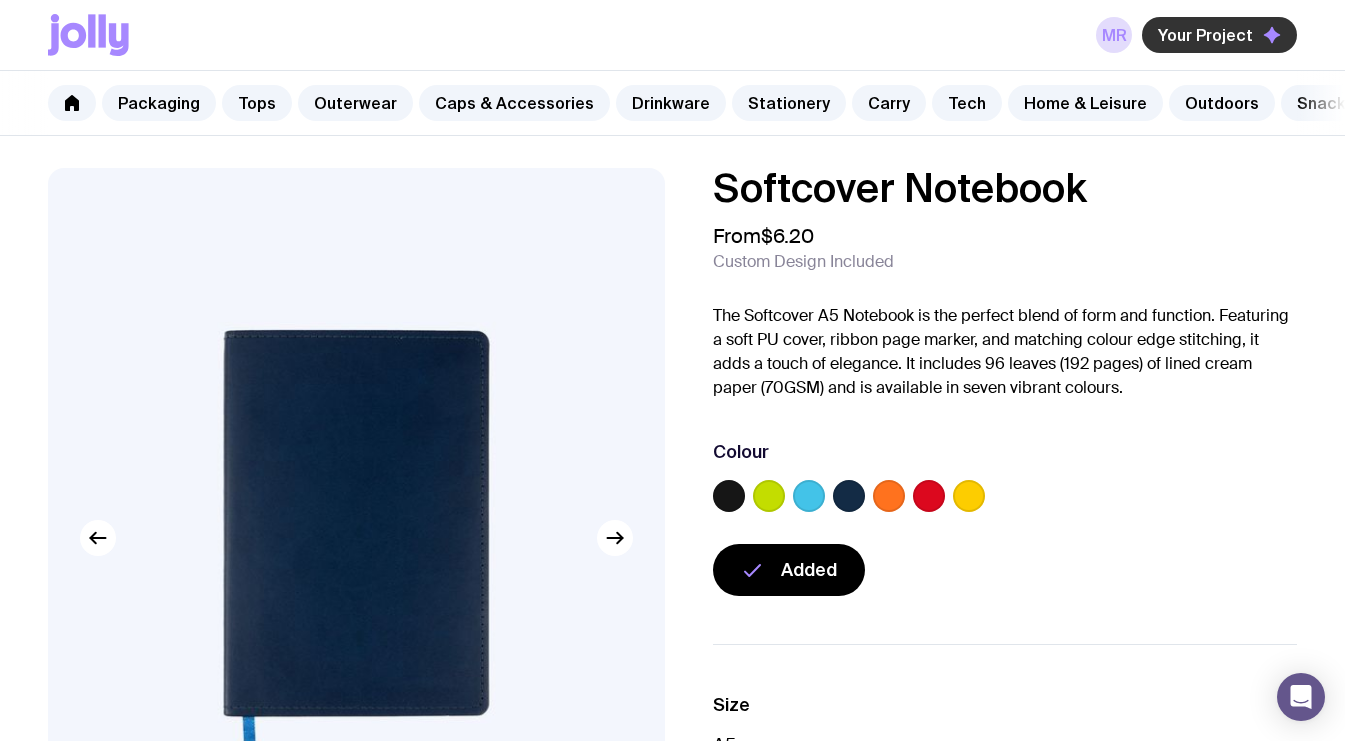 click on "Your Project" 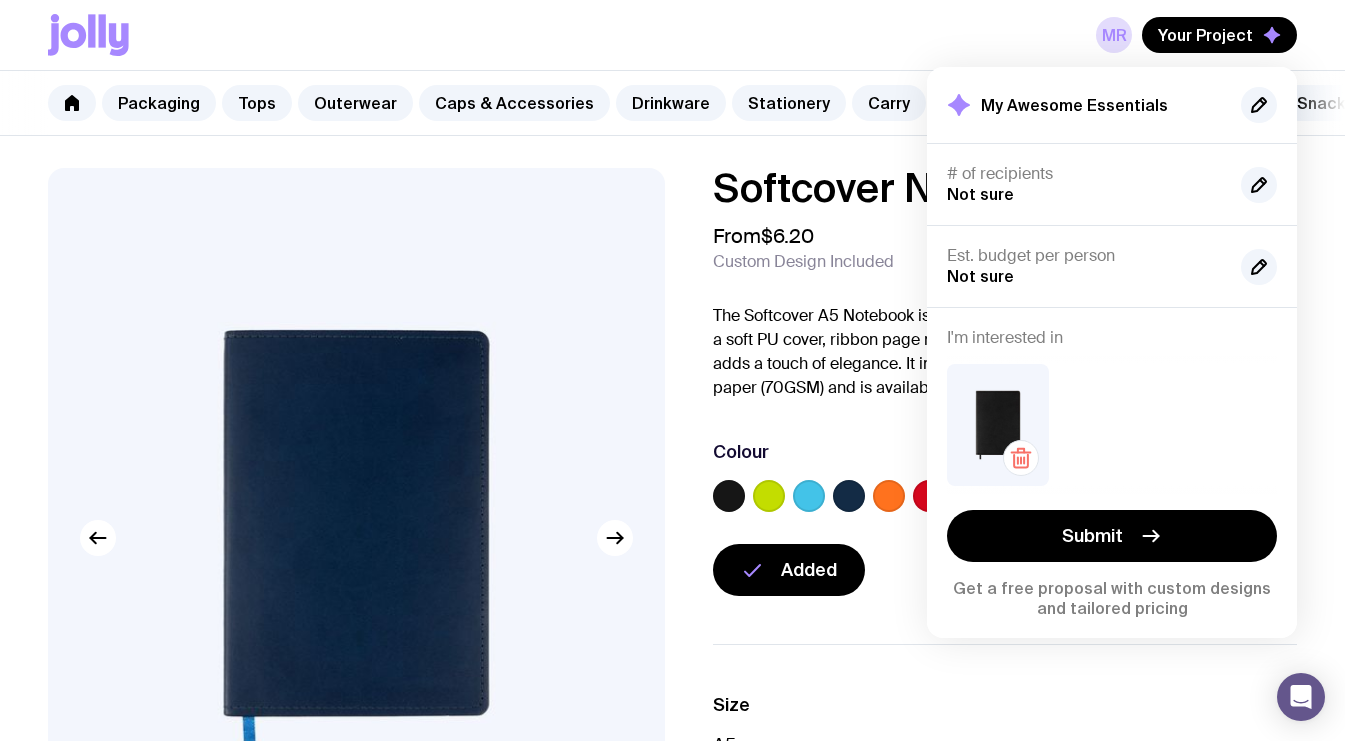 click at bounding box center [998, 425] 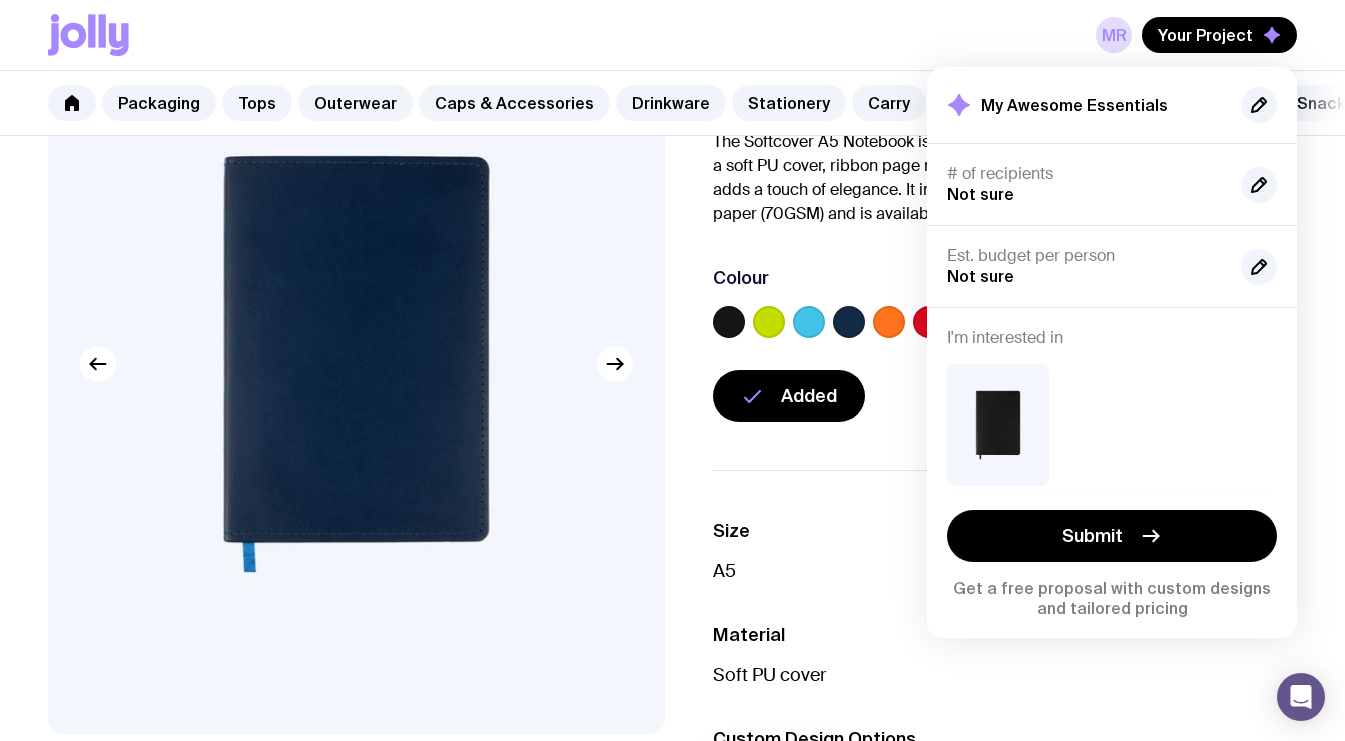 scroll, scrollTop: 181, scrollLeft: 0, axis: vertical 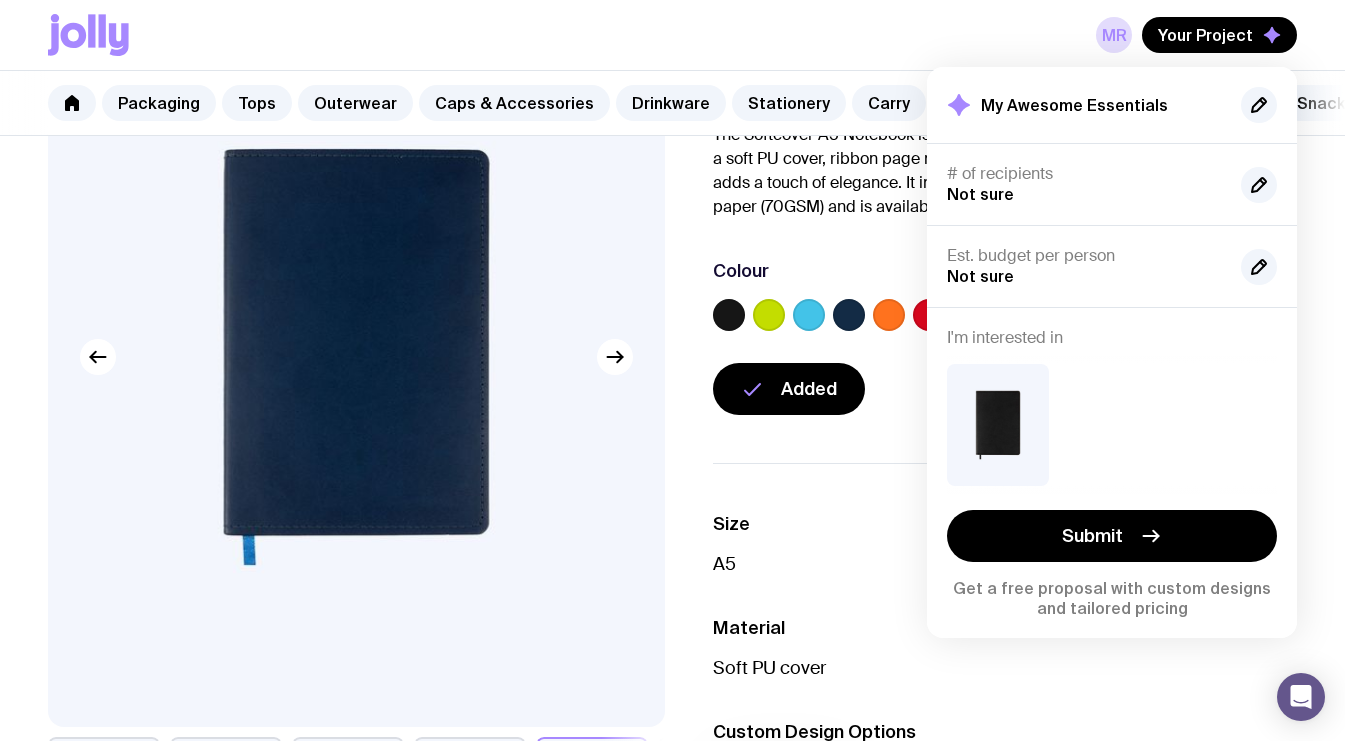 click on "Size A5 Material Soft PU cover Custom Design Options Custom Print" at bounding box center [1005, 659] 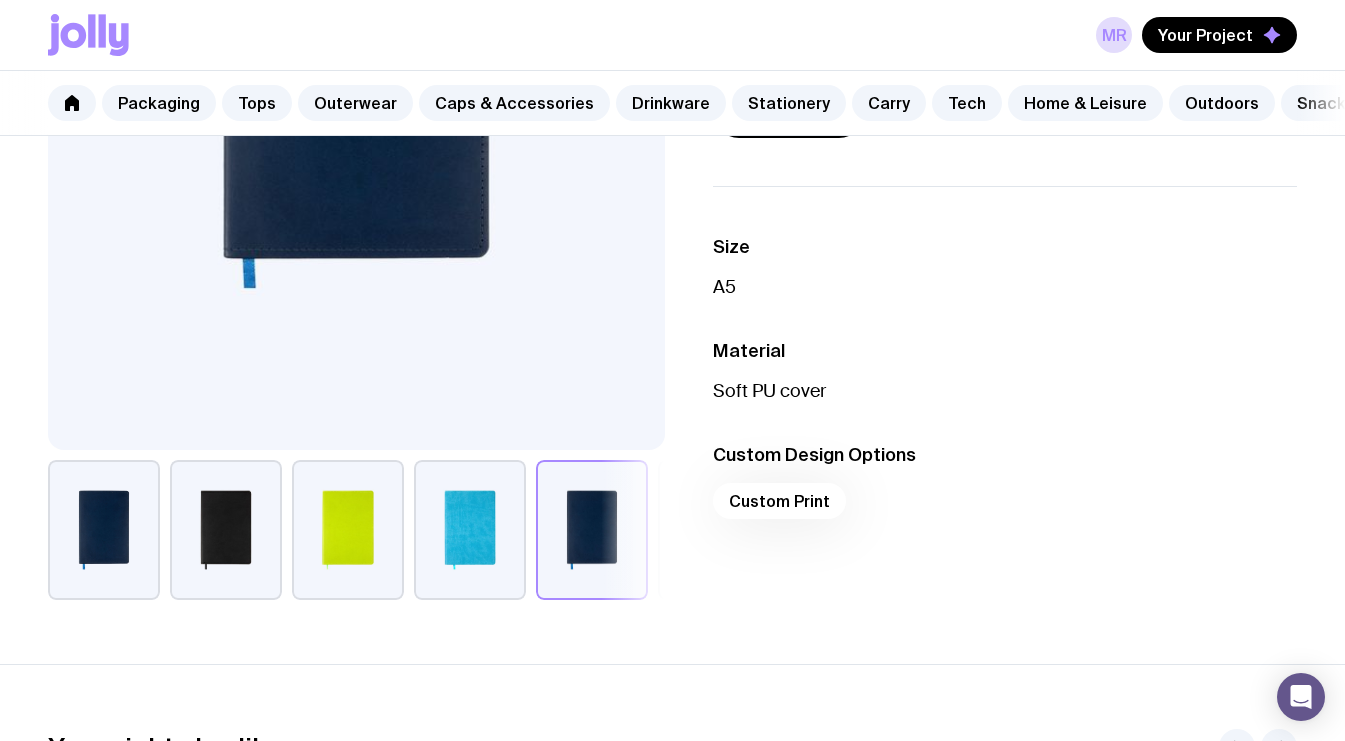 scroll, scrollTop: 461, scrollLeft: 0, axis: vertical 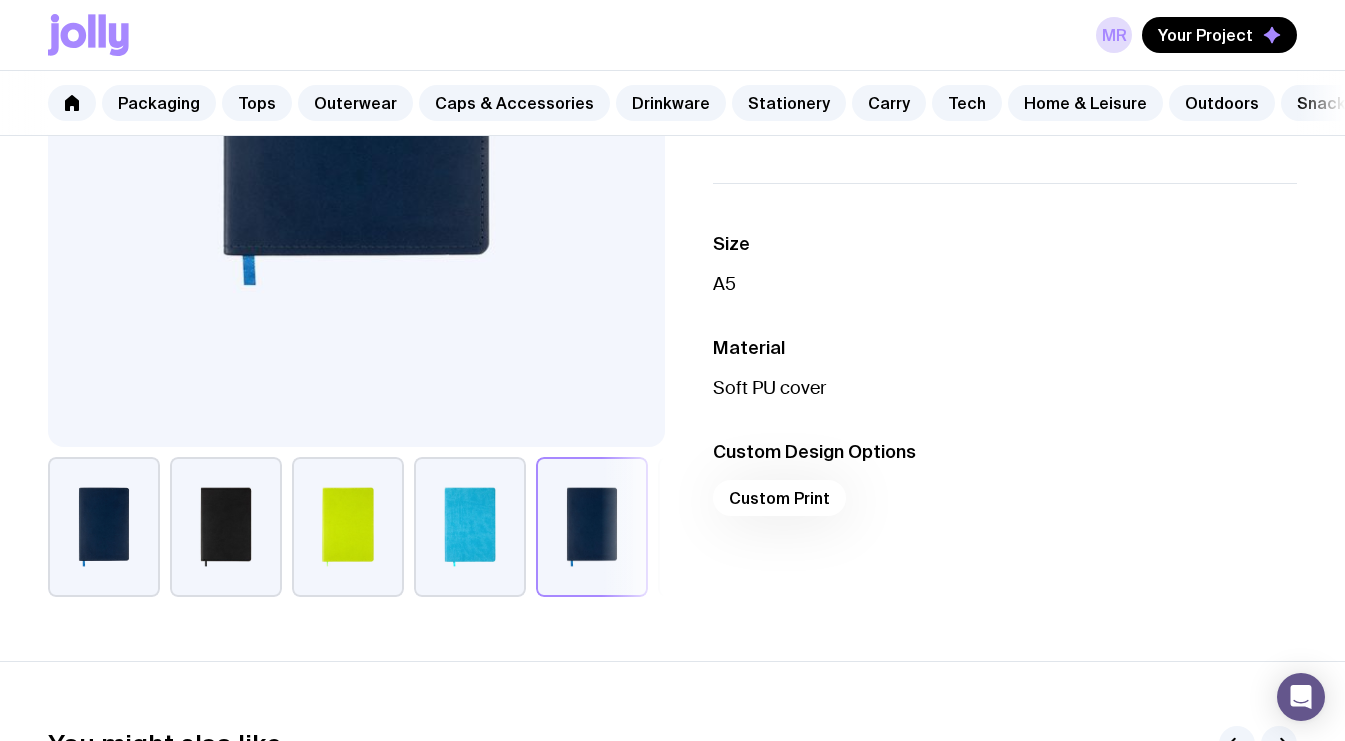 click on "Custom Print" at bounding box center [1005, 504] 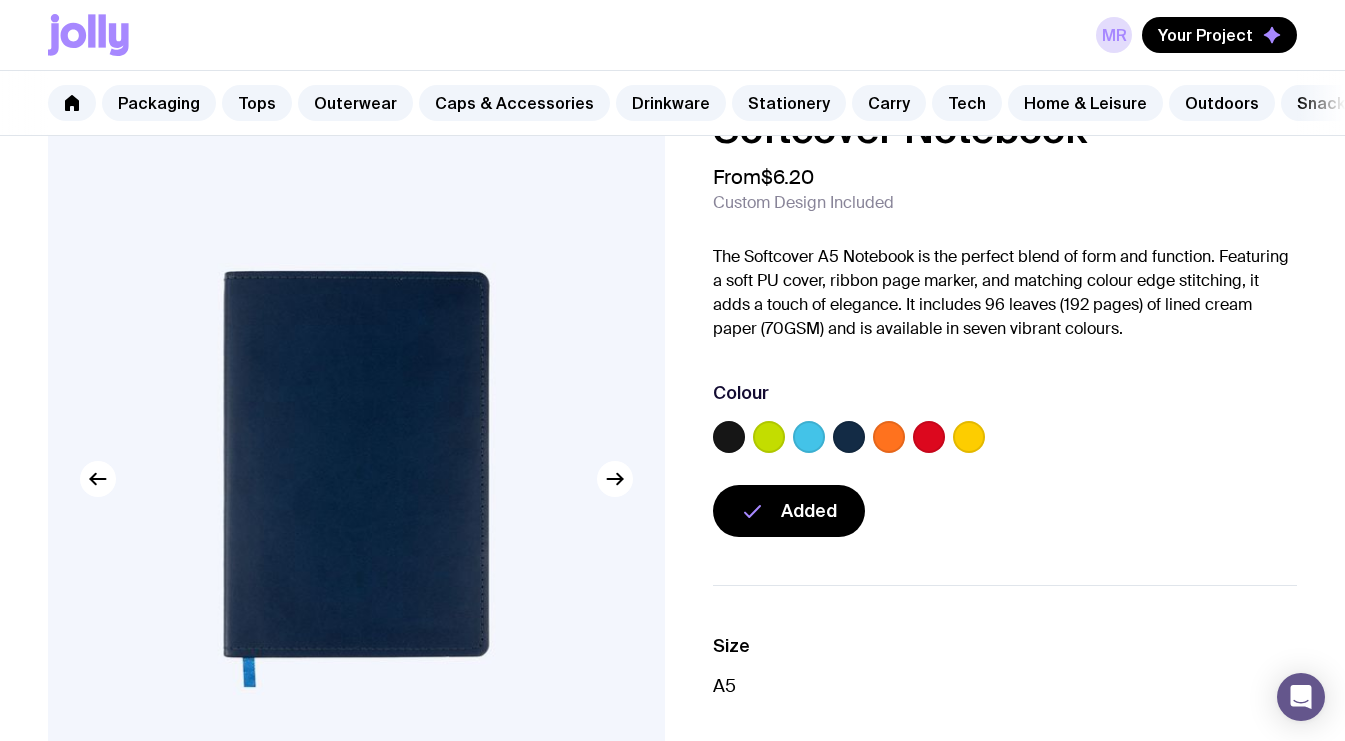 scroll, scrollTop: 0, scrollLeft: 0, axis: both 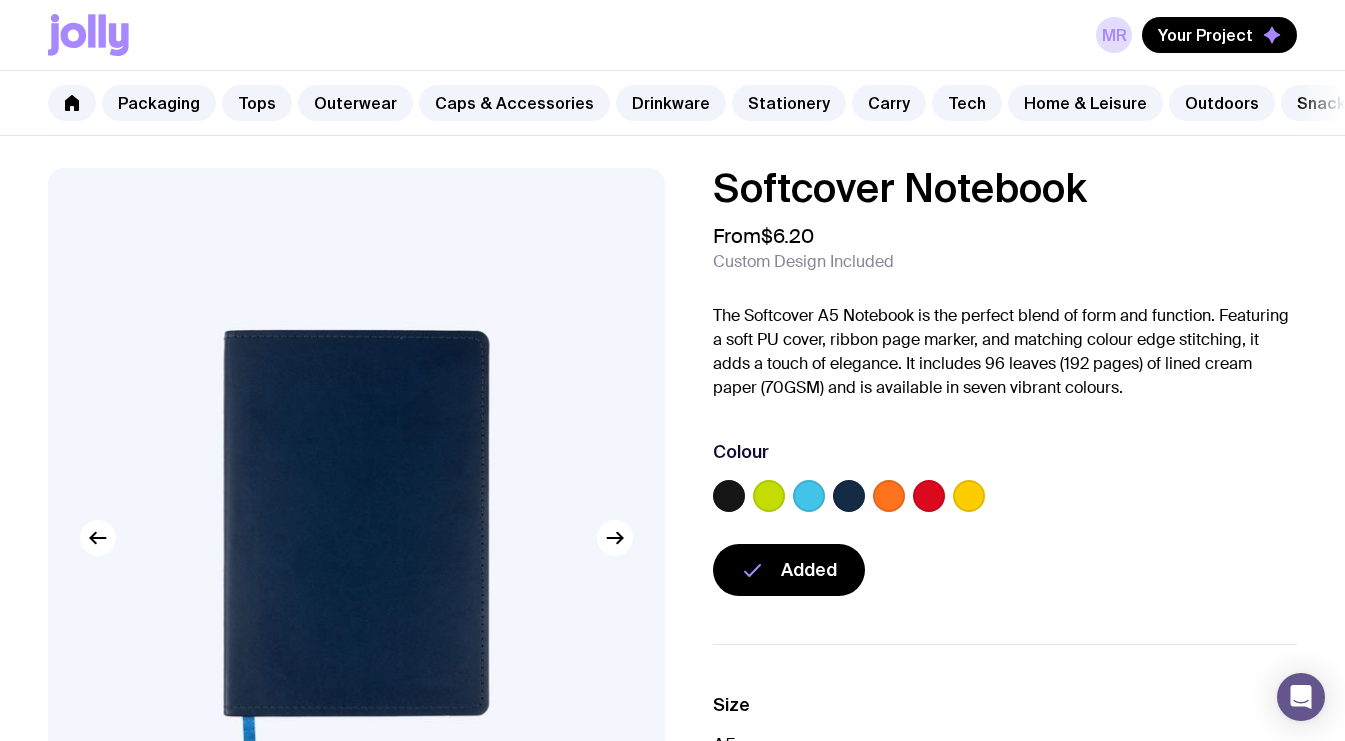 click 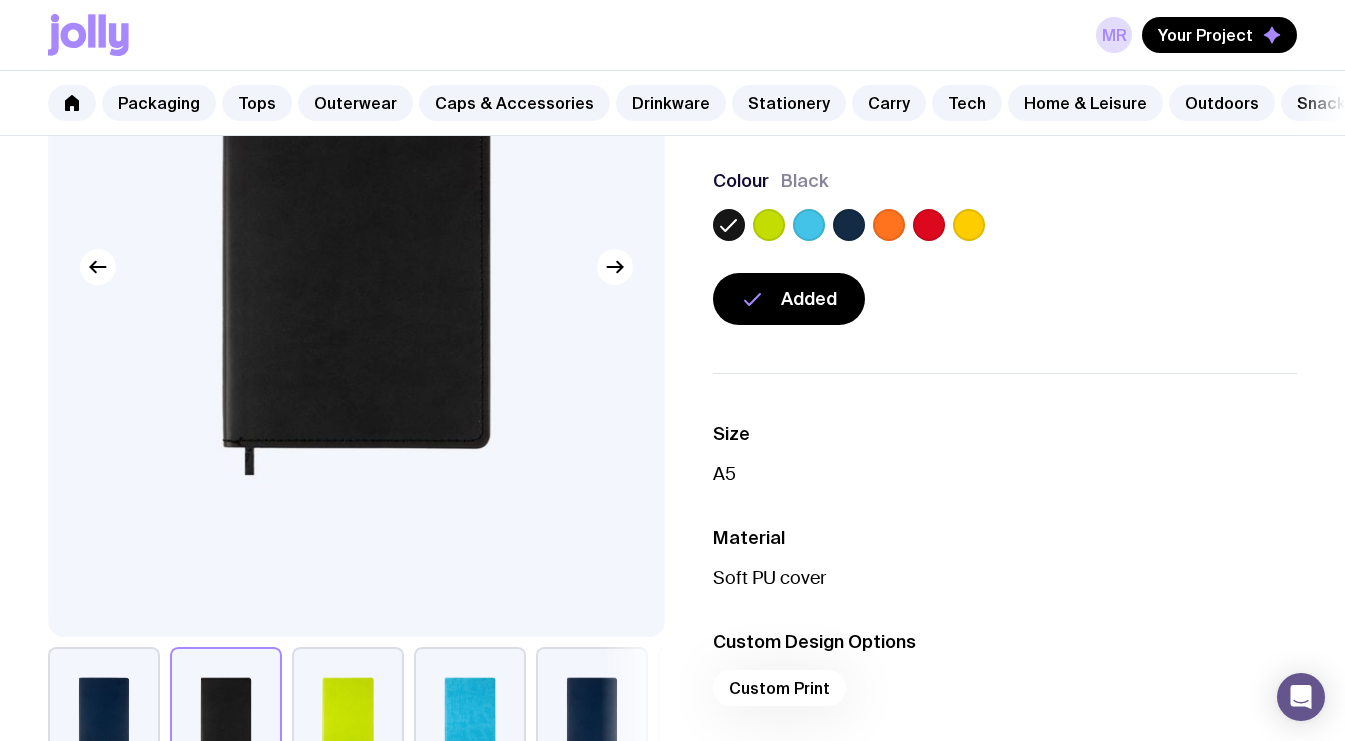 scroll, scrollTop: 0, scrollLeft: 0, axis: both 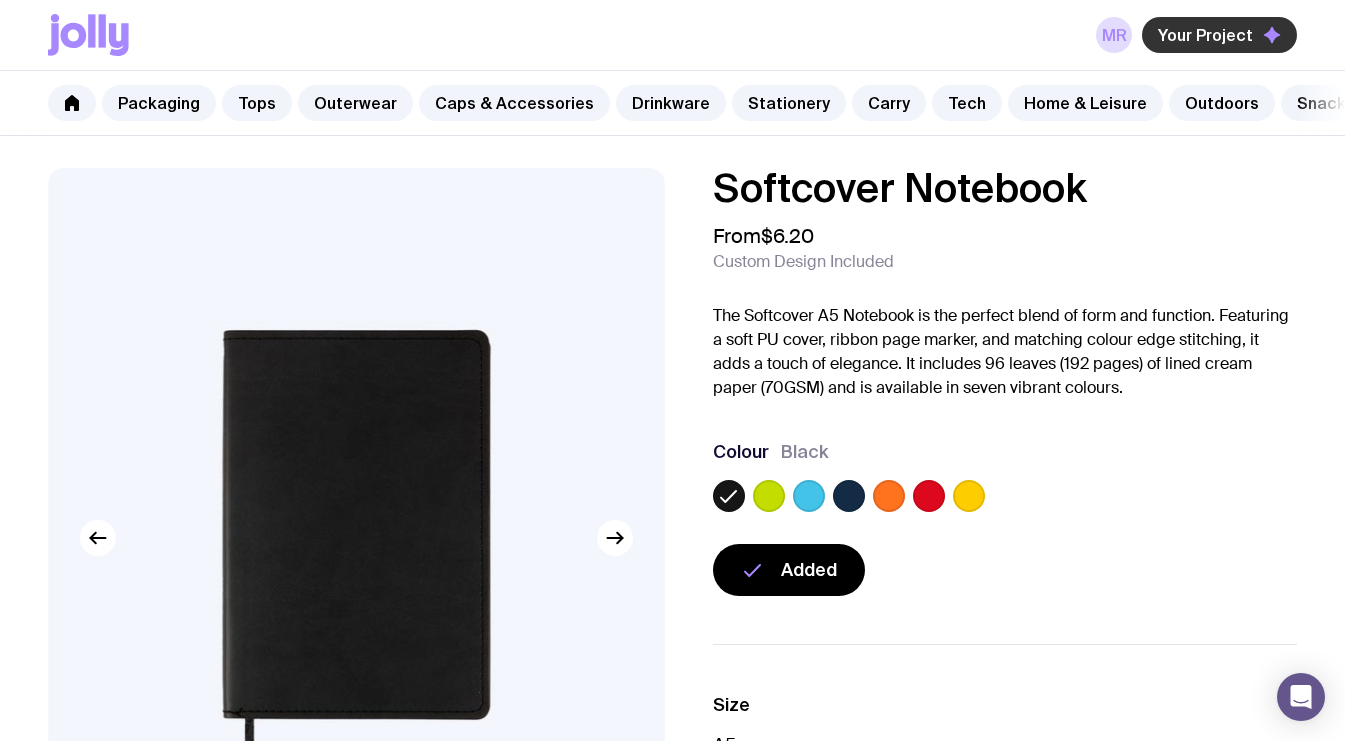 click on "Your Project" 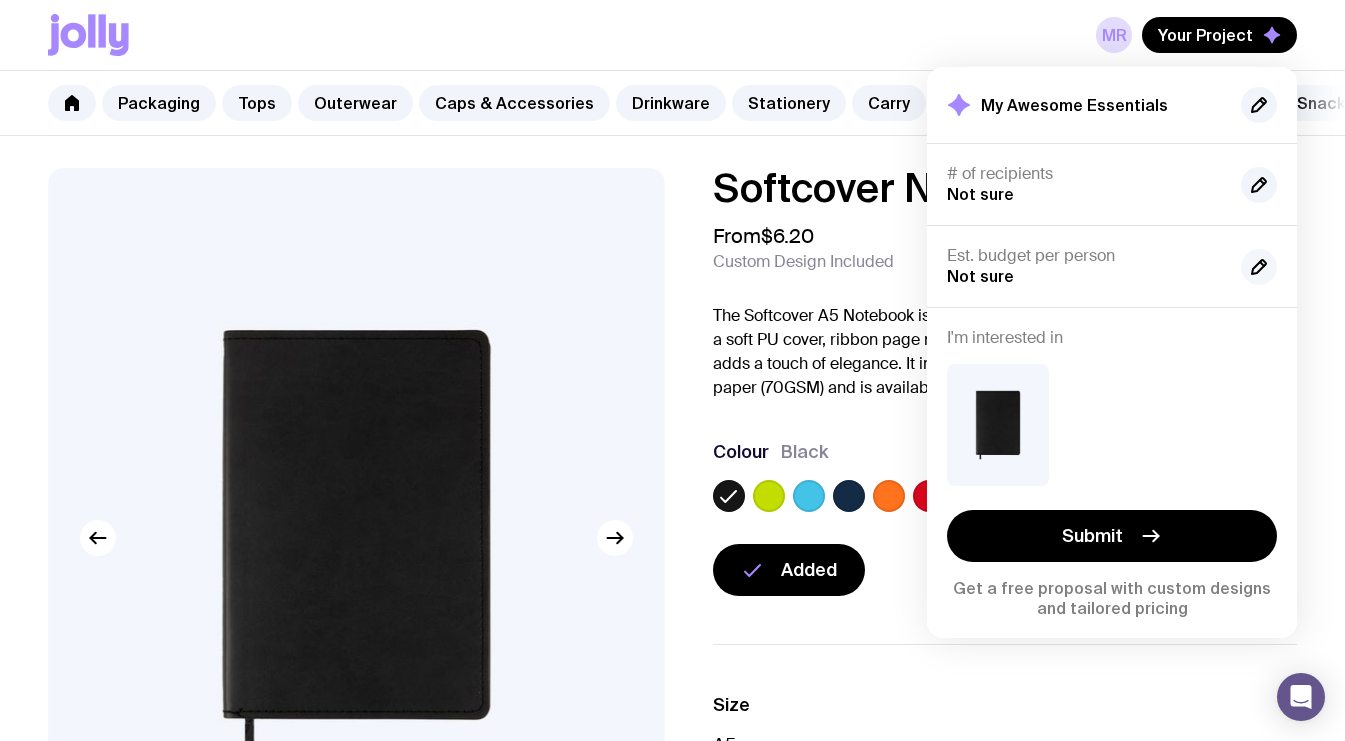 click 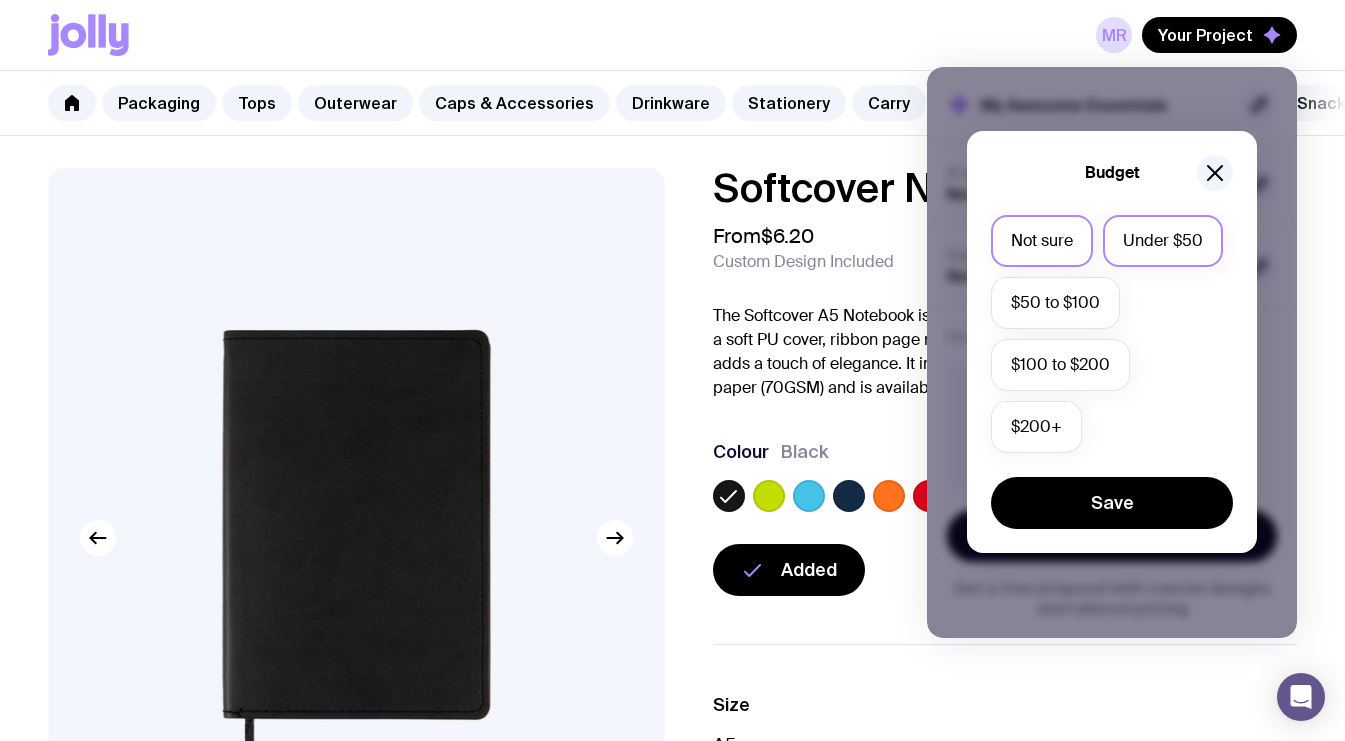 click on "Under $50" 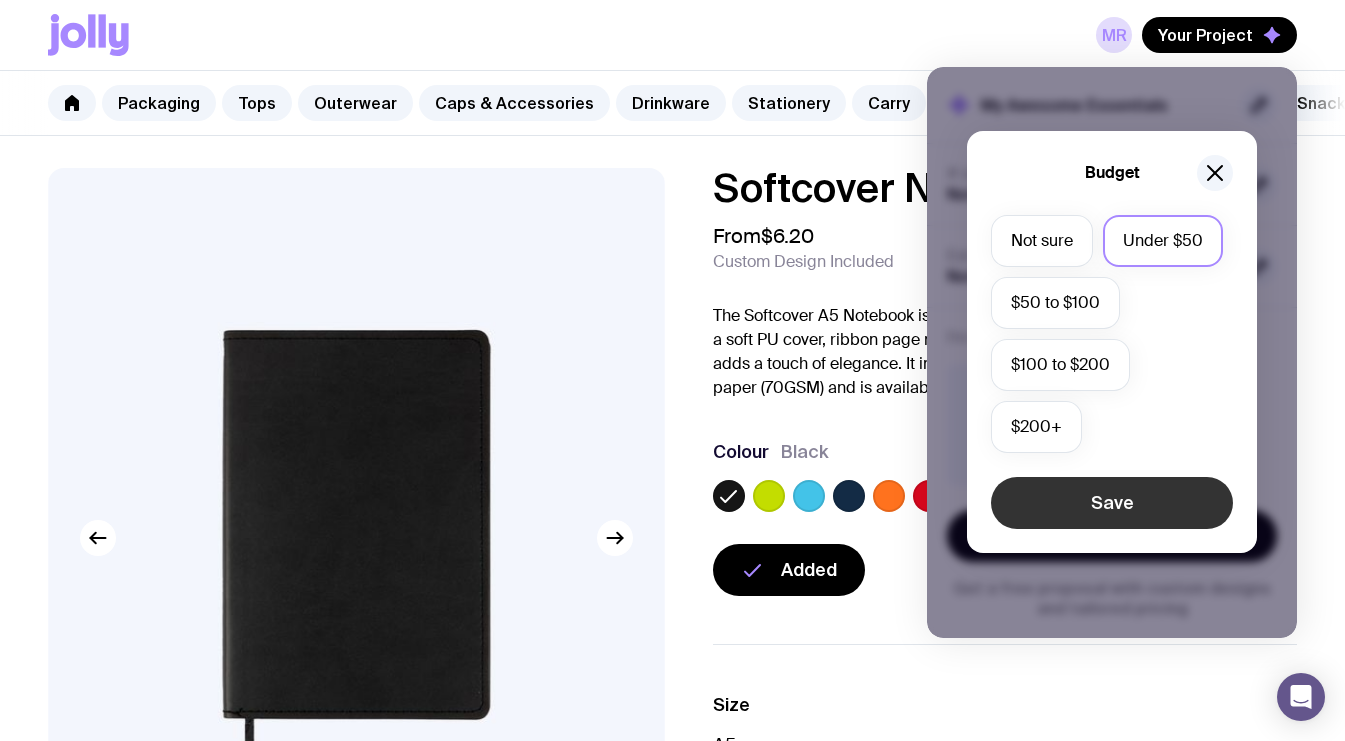 click on "Save" 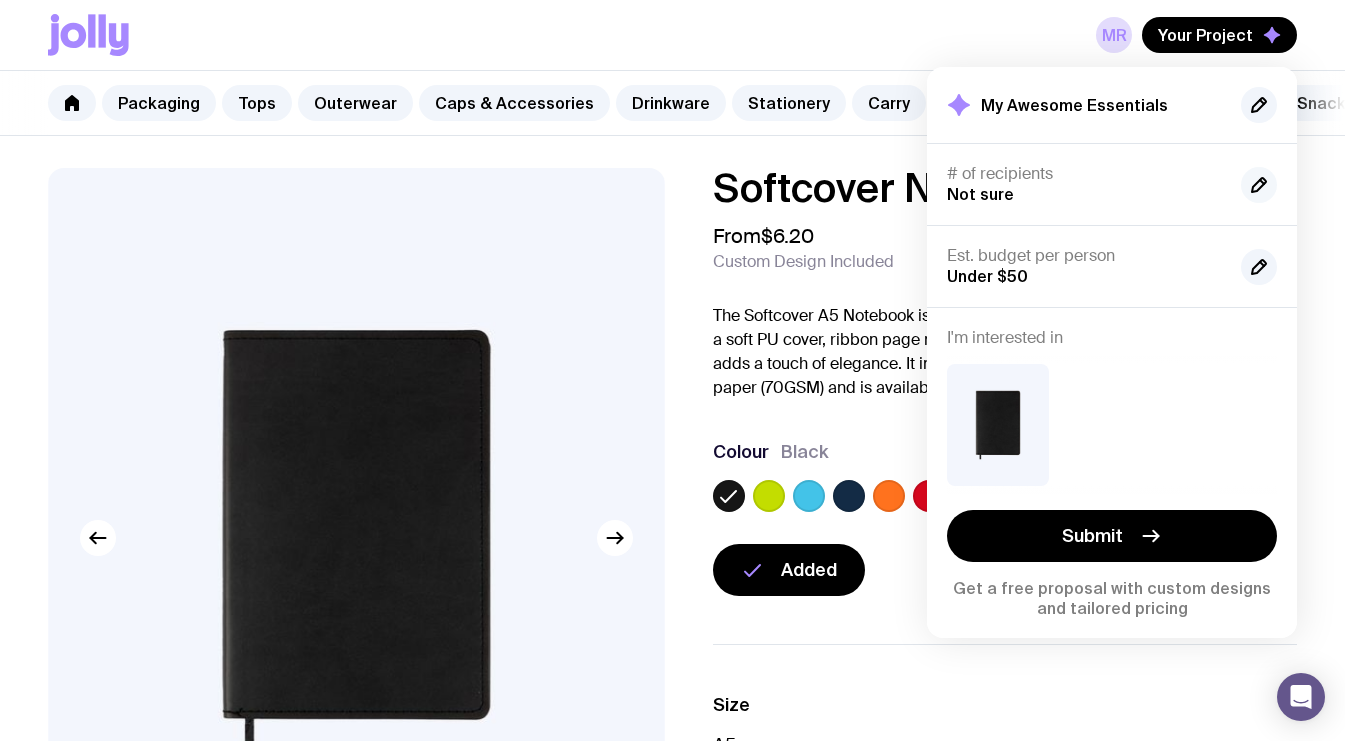 click 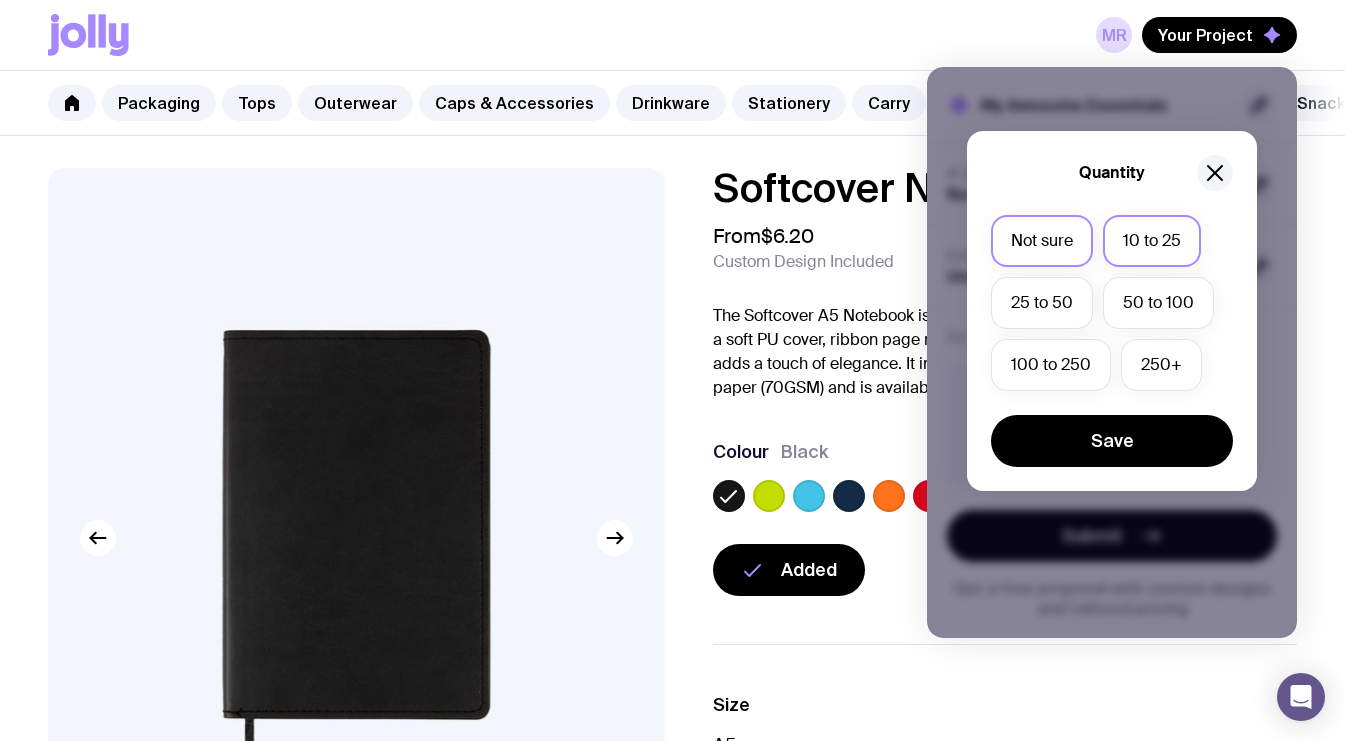 click on "10 to 25" 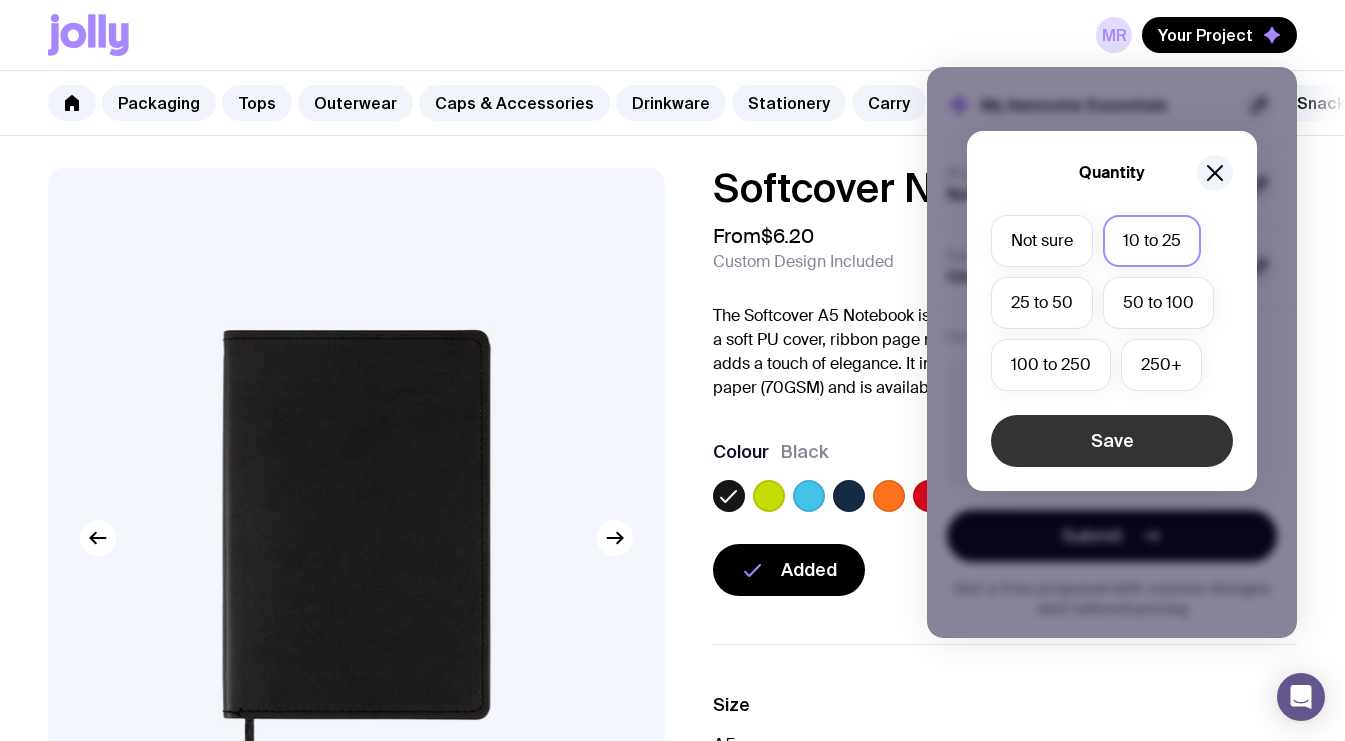 click on "Save" 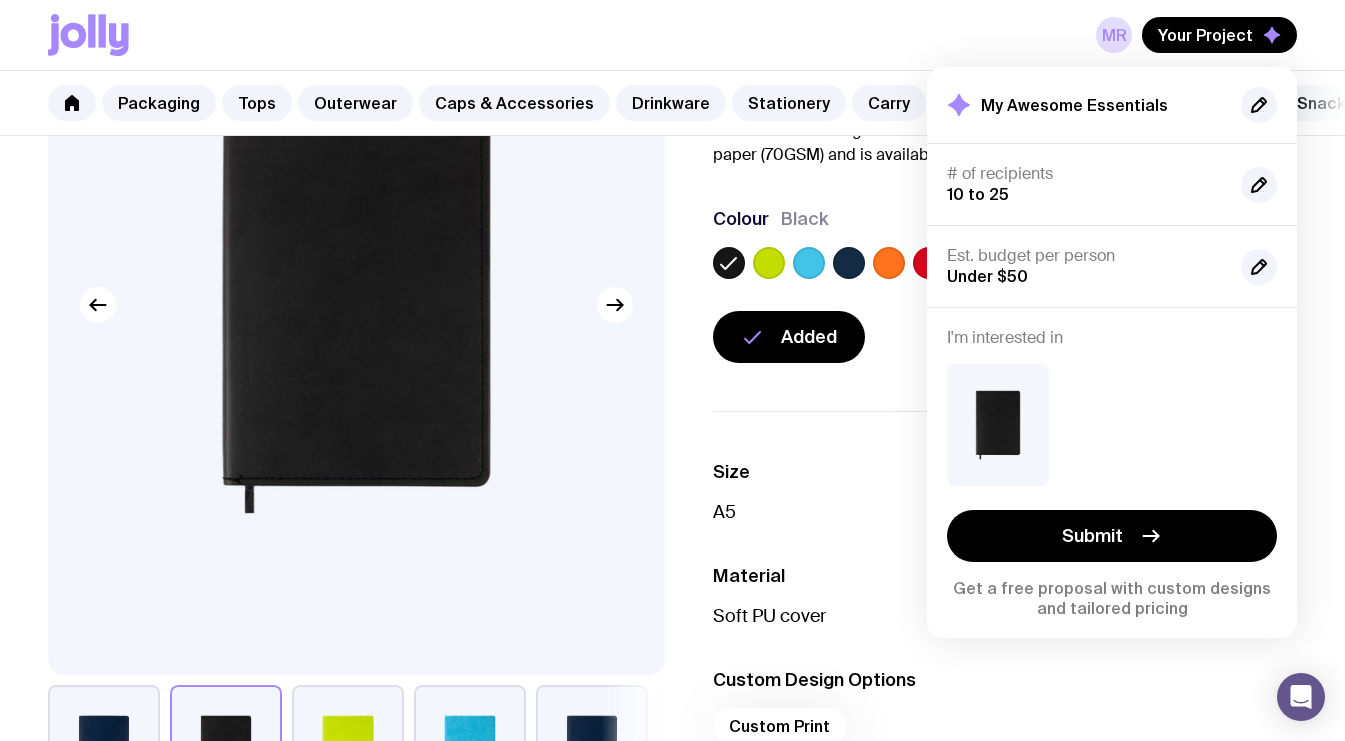 scroll, scrollTop: 237, scrollLeft: 0, axis: vertical 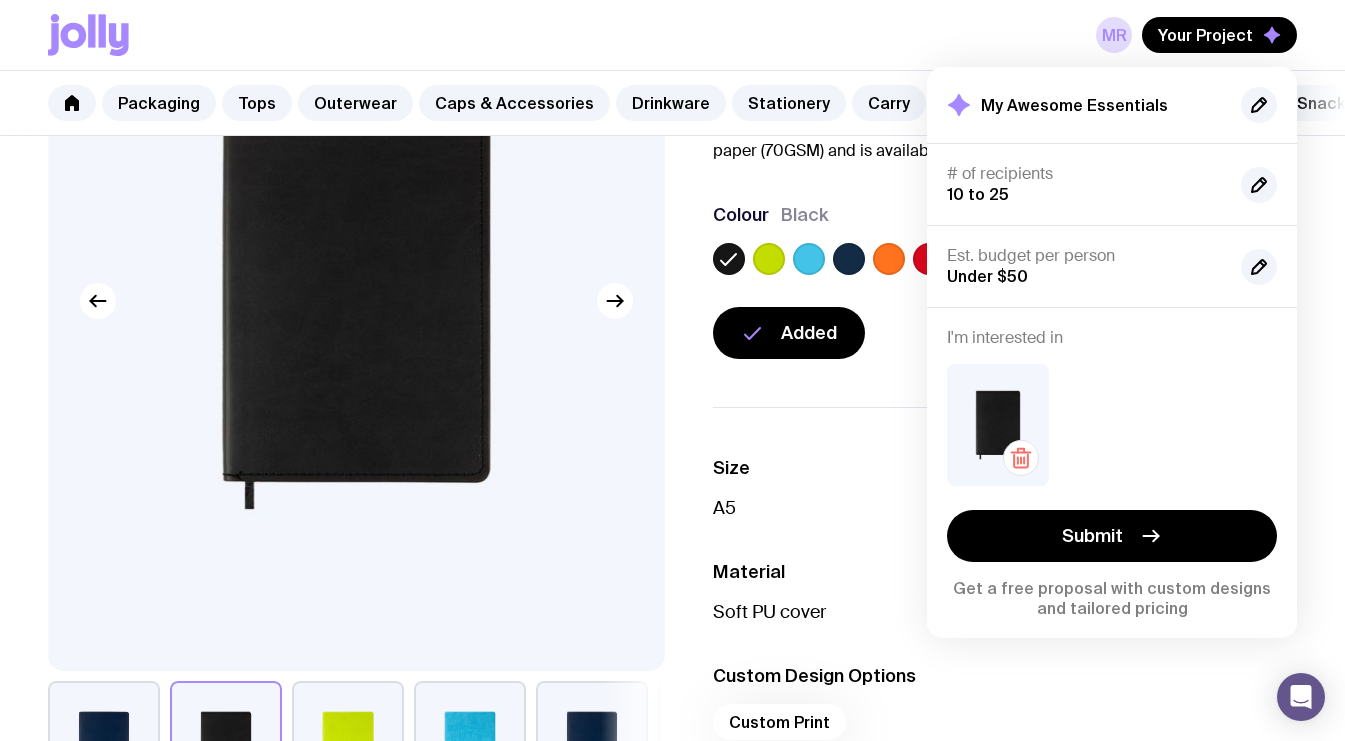 click at bounding box center (998, 425) 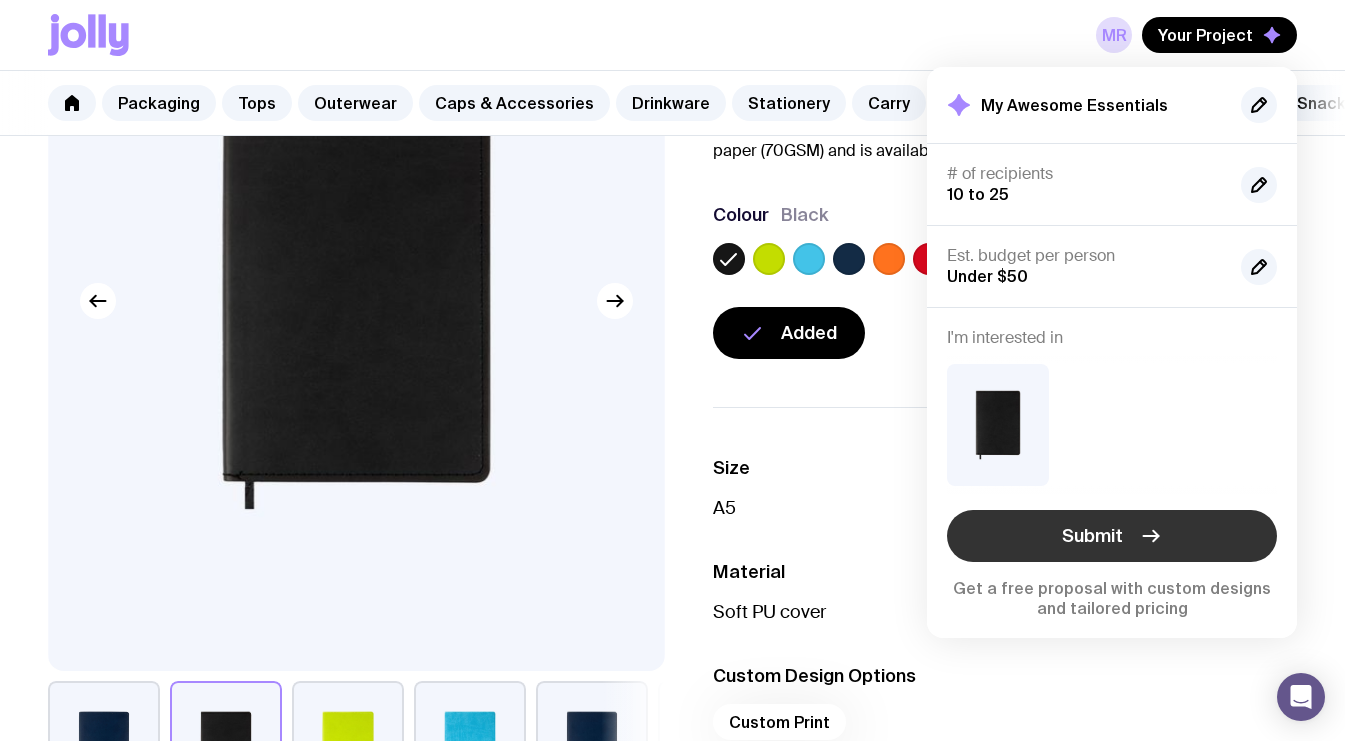 click on "Submit" 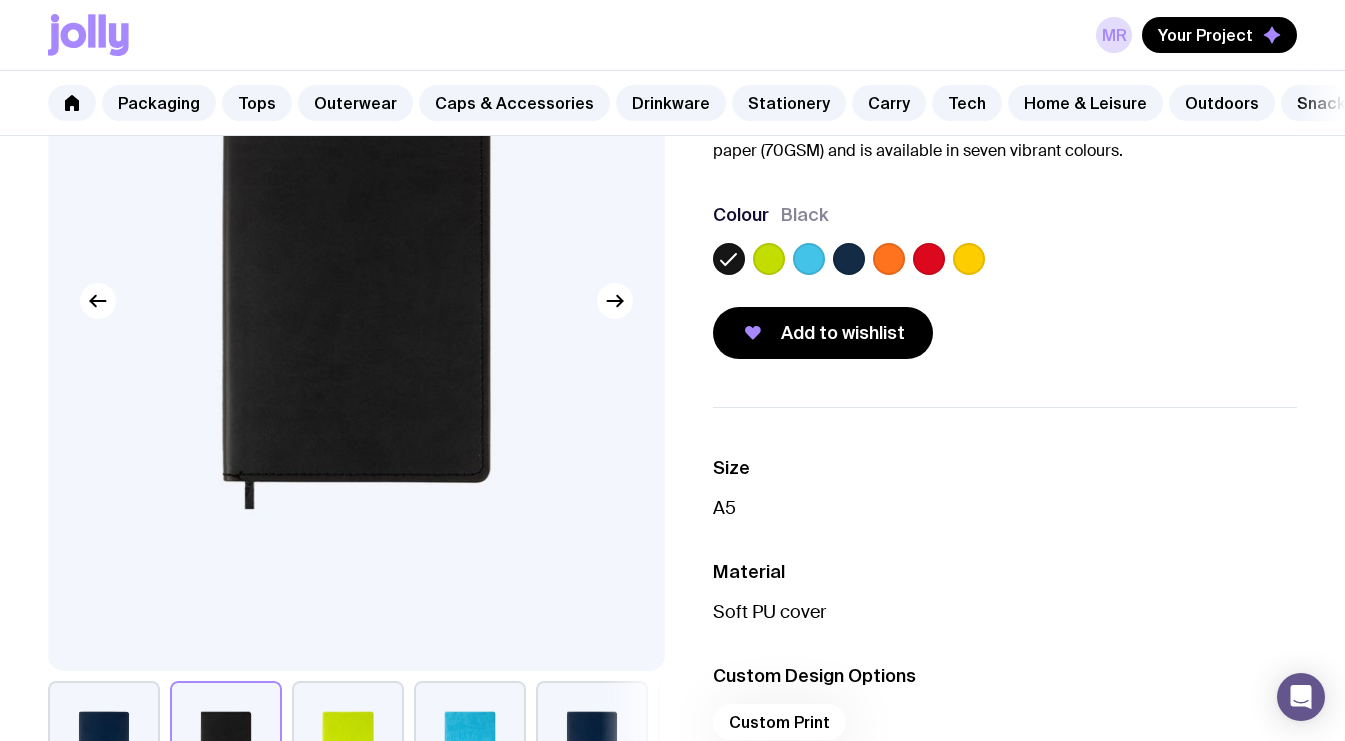 scroll, scrollTop: 0, scrollLeft: 0, axis: both 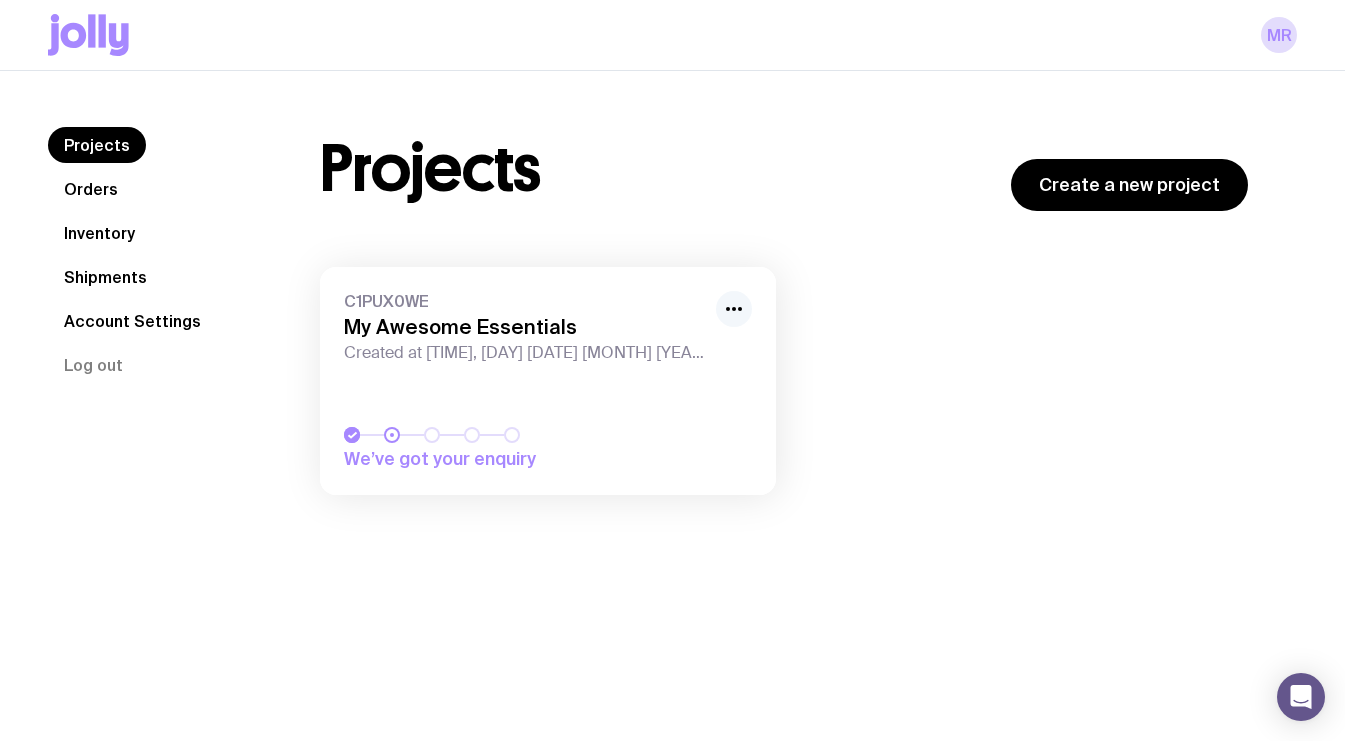 click 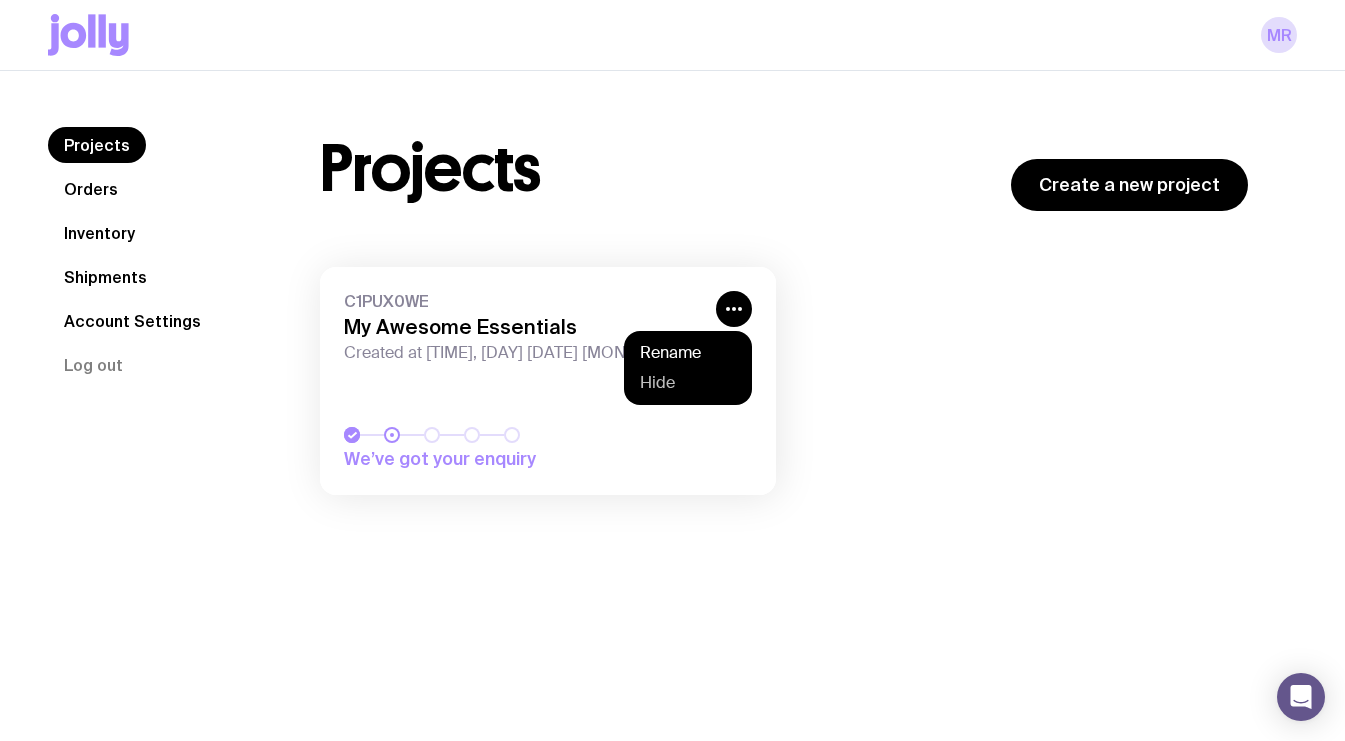 click on "Hide" 